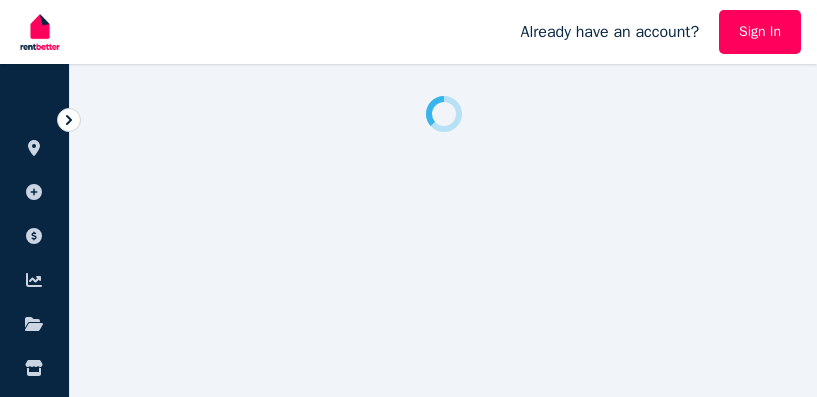scroll, scrollTop: 0, scrollLeft: 0, axis: both 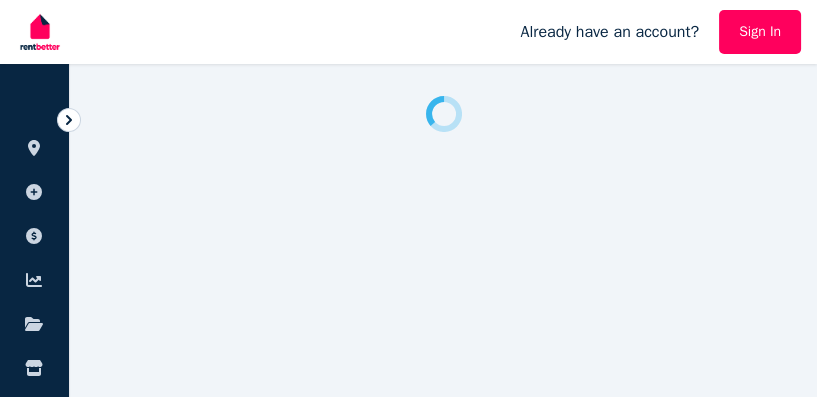 click on "Sign In" at bounding box center [760, 32] 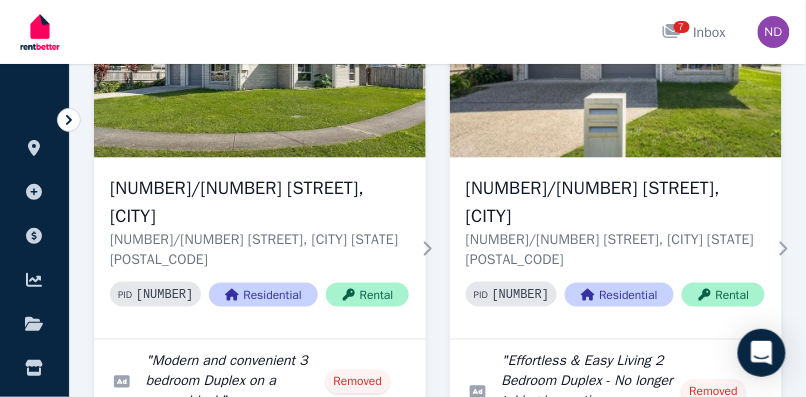 scroll, scrollTop: 321, scrollLeft: 0, axis: vertical 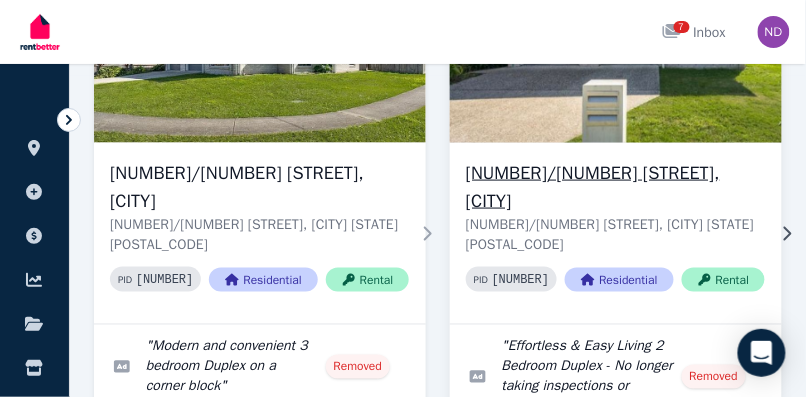 click 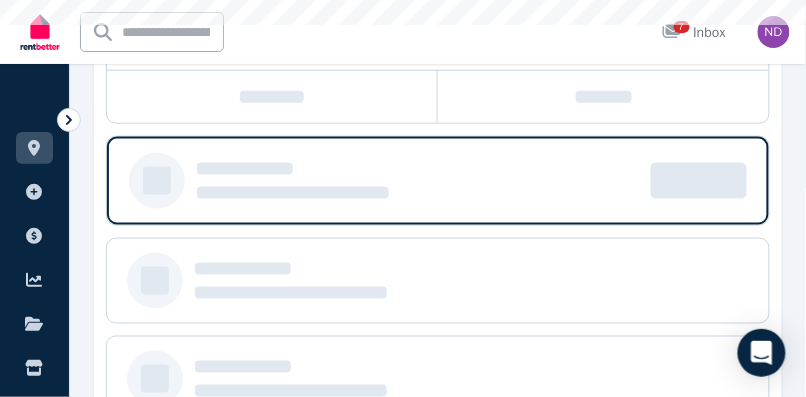 scroll, scrollTop: 0, scrollLeft: 0, axis: both 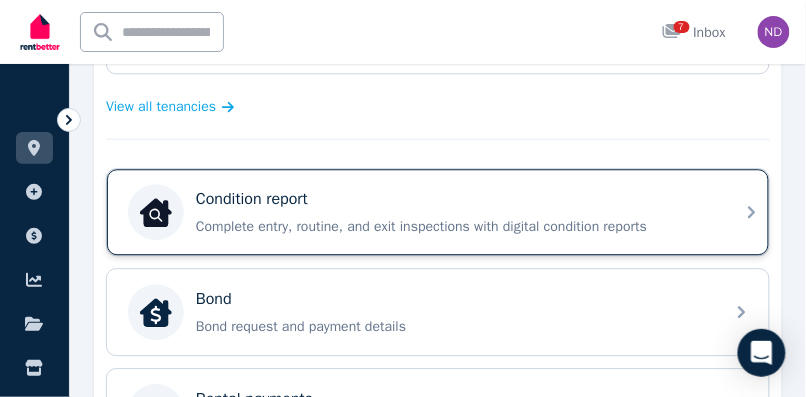 click 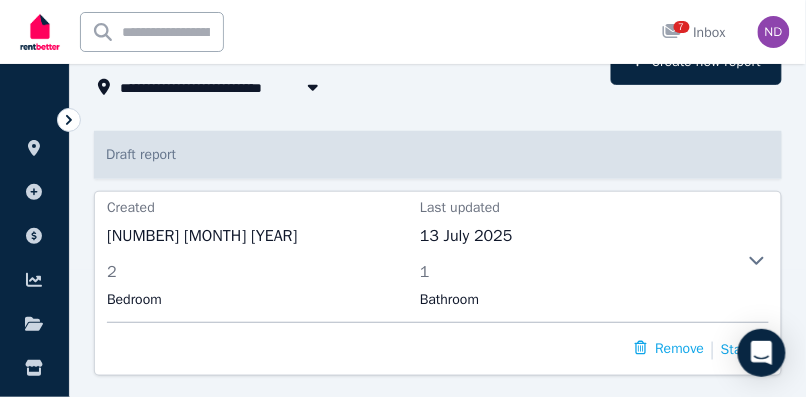 scroll, scrollTop: 177, scrollLeft: 0, axis: vertical 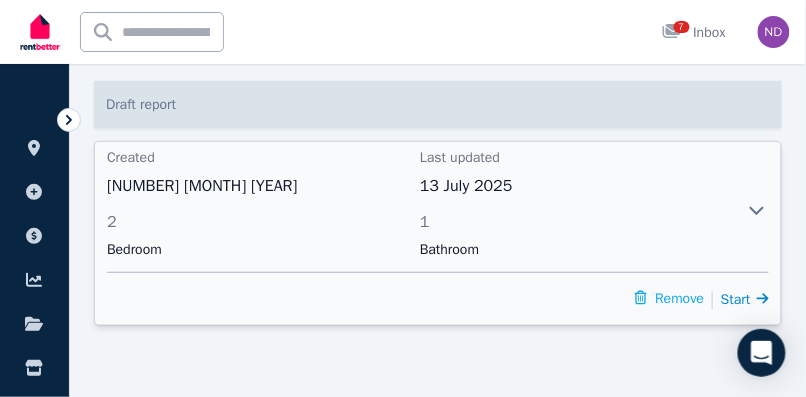 click on "Start" at bounding box center (745, 299) 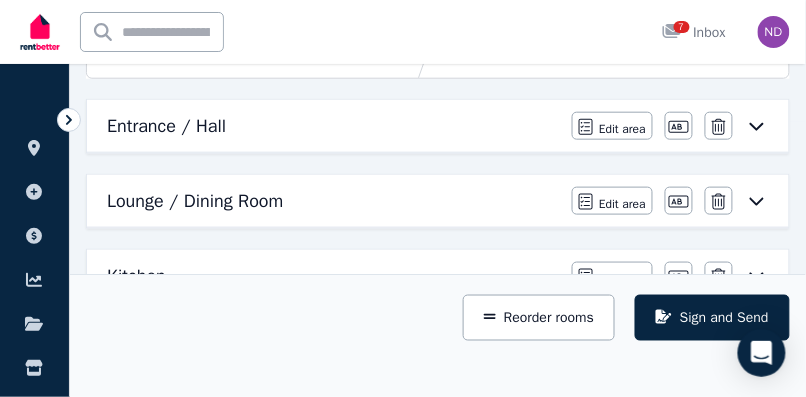 scroll, scrollTop: 282, scrollLeft: 0, axis: vertical 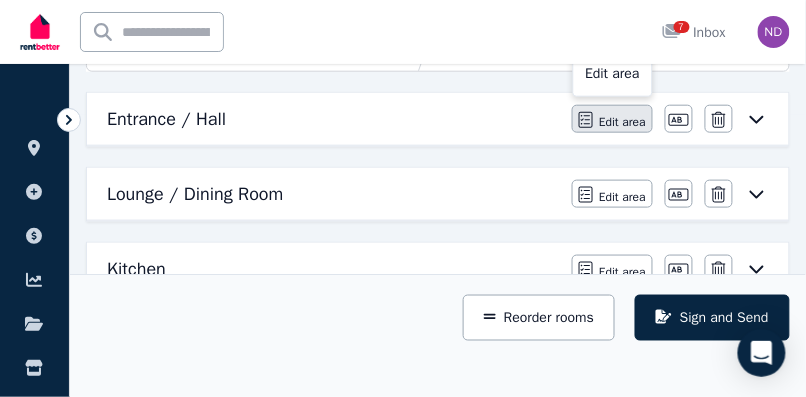 click on "Edit area" at bounding box center (622, 122) 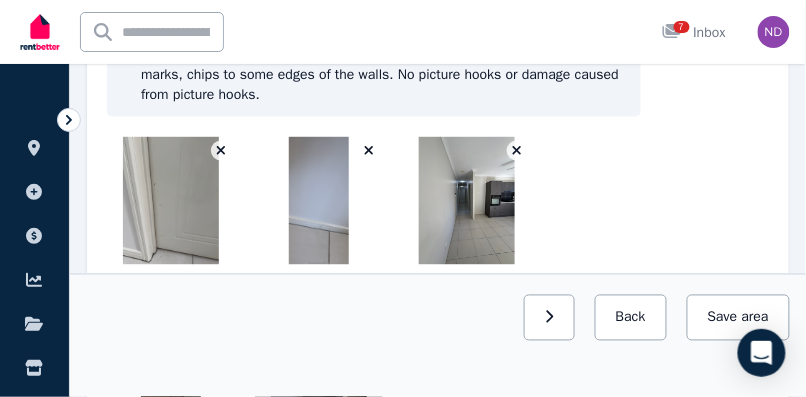 scroll, scrollTop: 340, scrollLeft: 0, axis: vertical 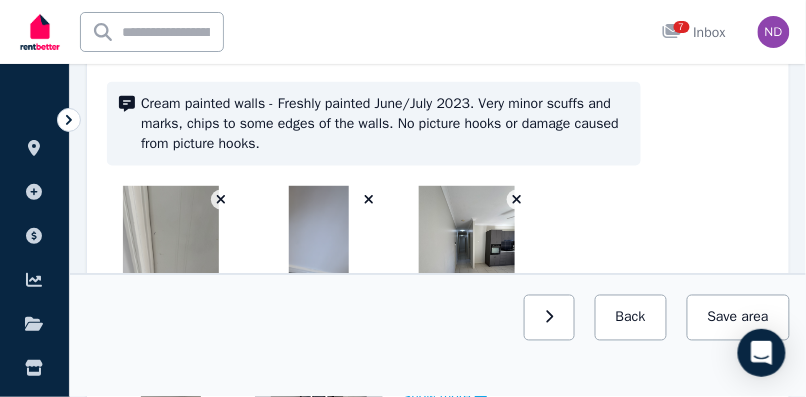 click 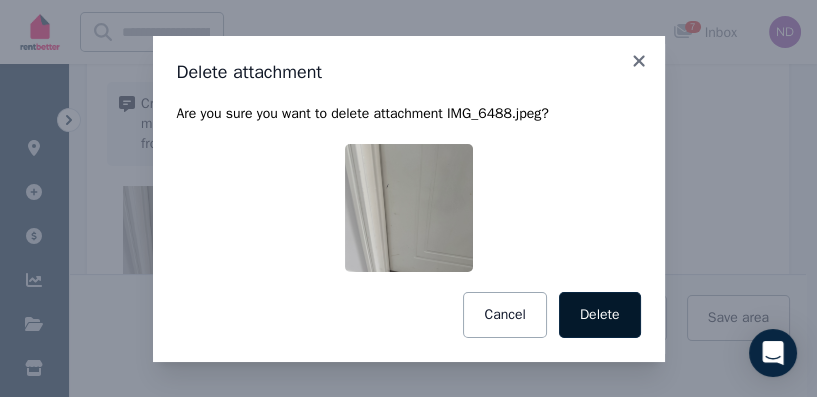 click on "Delete" at bounding box center (600, 315) 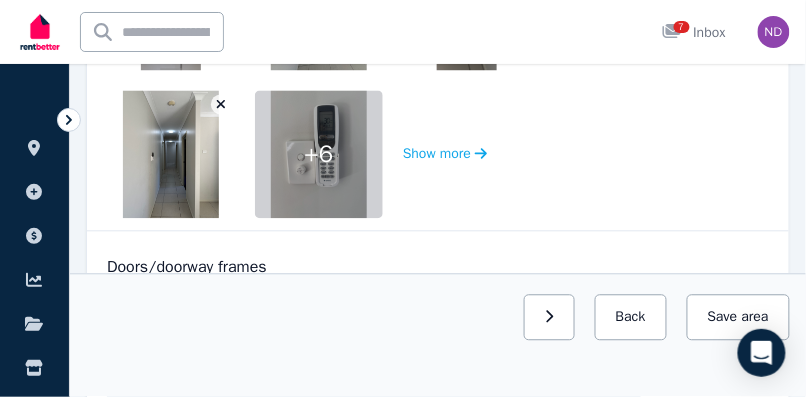 scroll, scrollTop: 418, scrollLeft: 0, axis: vertical 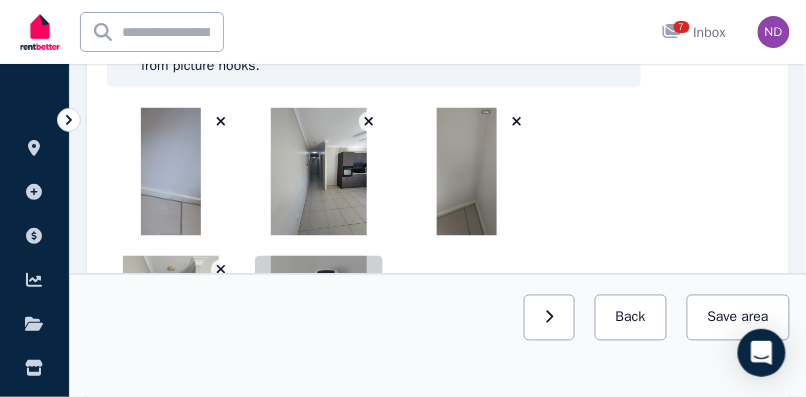 click at bounding box center (170, 172) 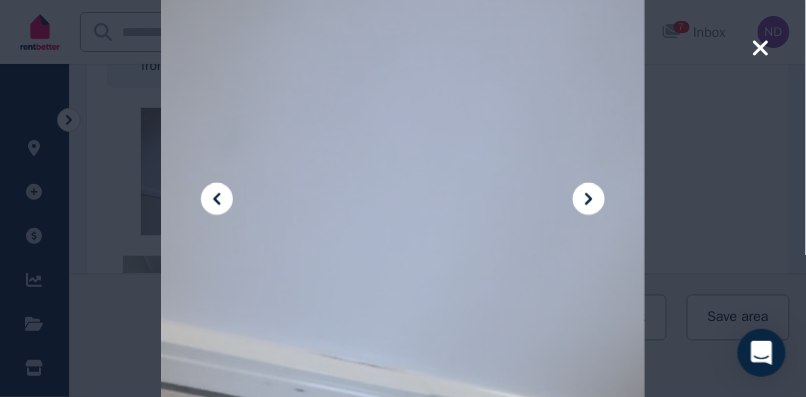 click 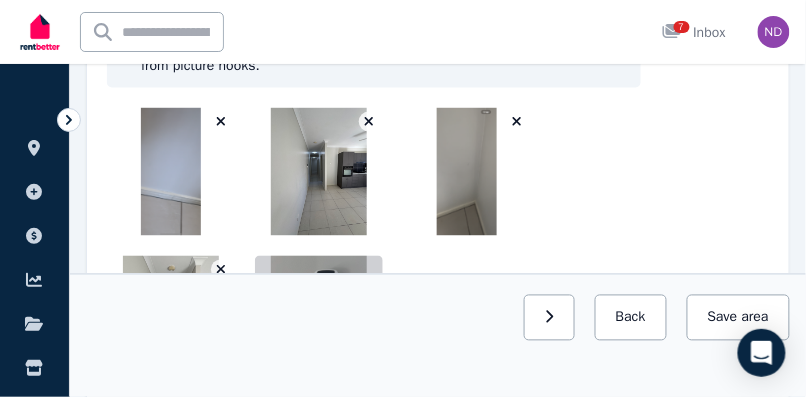 click 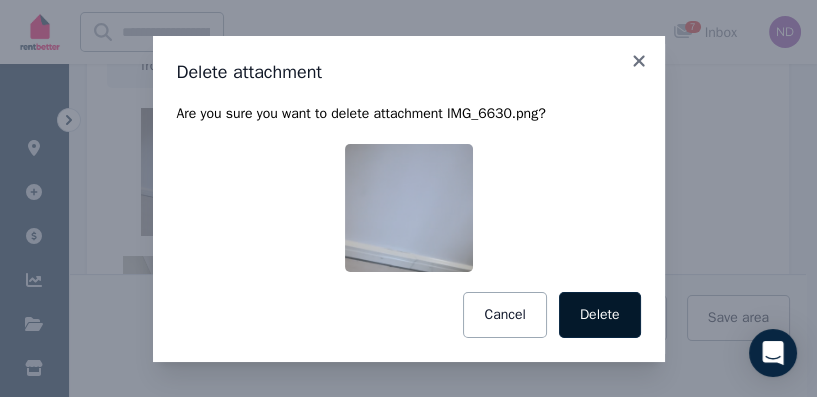 click on "Delete" at bounding box center (600, 315) 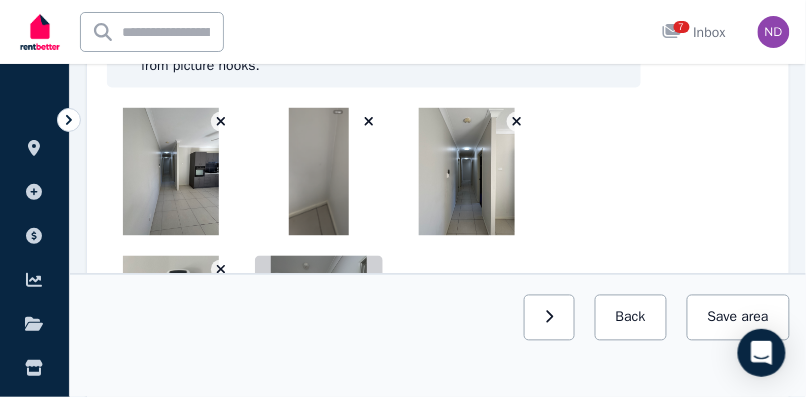 click 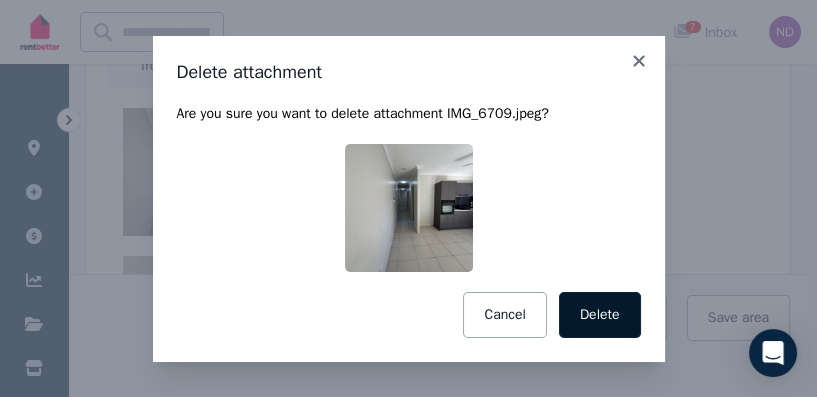 click on "Delete" at bounding box center [600, 315] 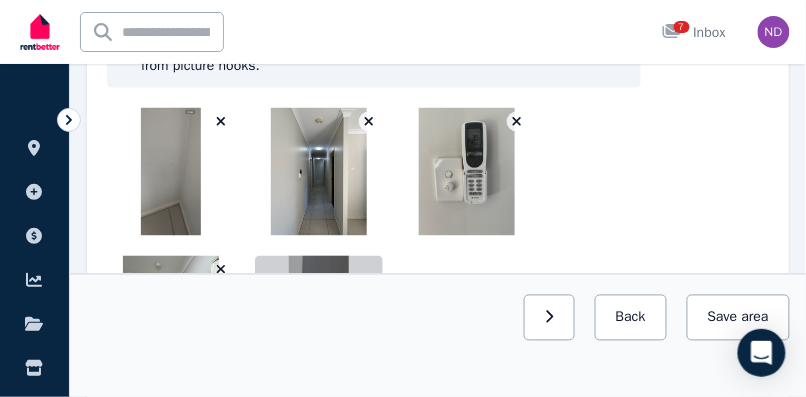 click 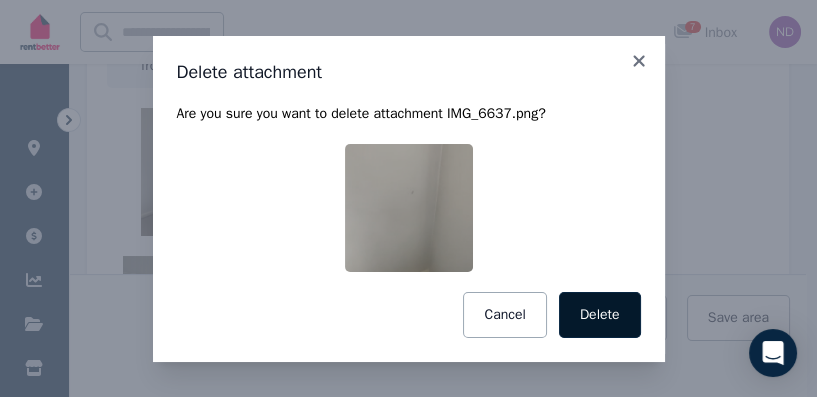 click on "Delete" at bounding box center [600, 315] 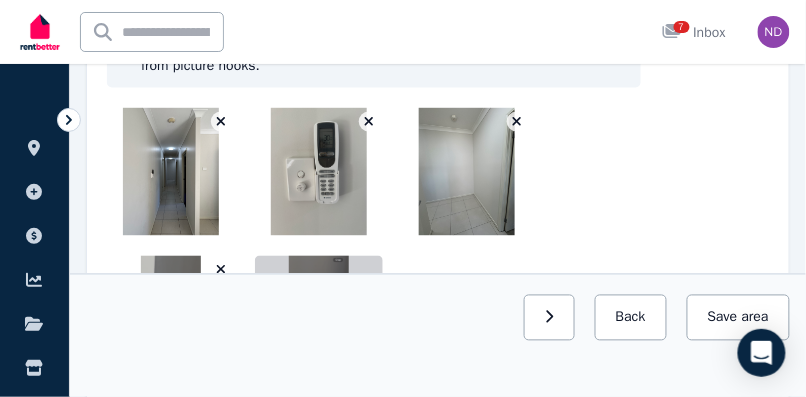 click 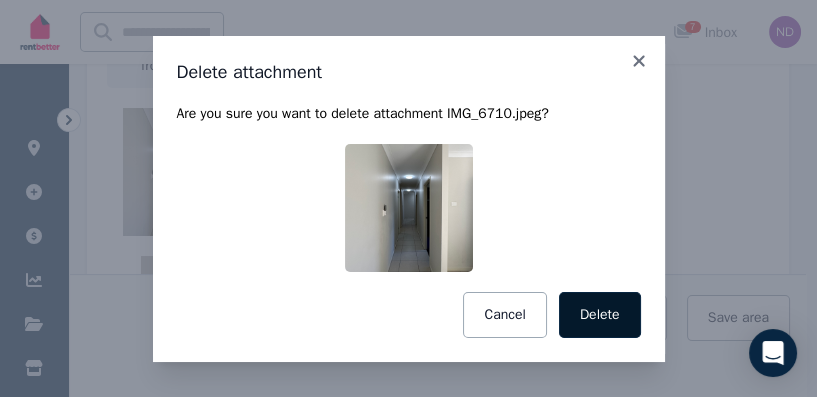click on "Delete" at bounding box center [600, 315] 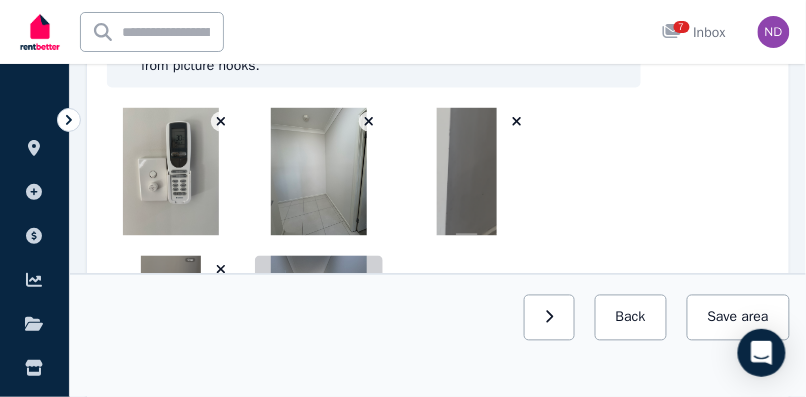 click 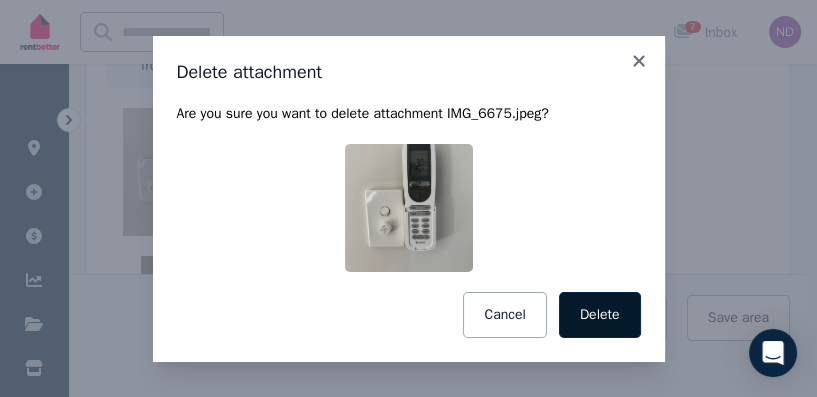 click on "Delete" at bounding box center (600, 315) 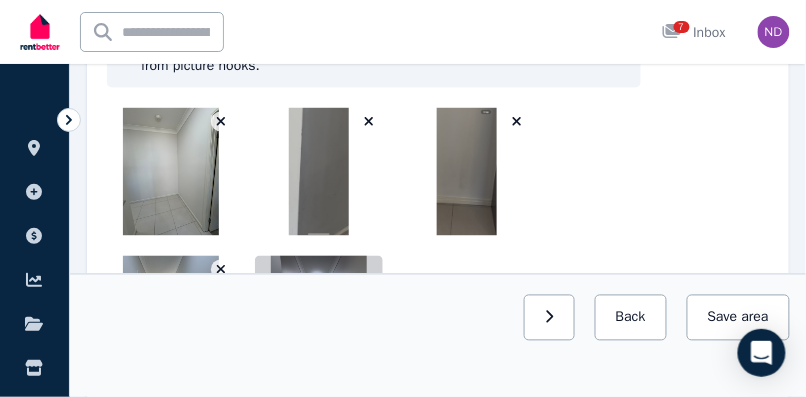 click 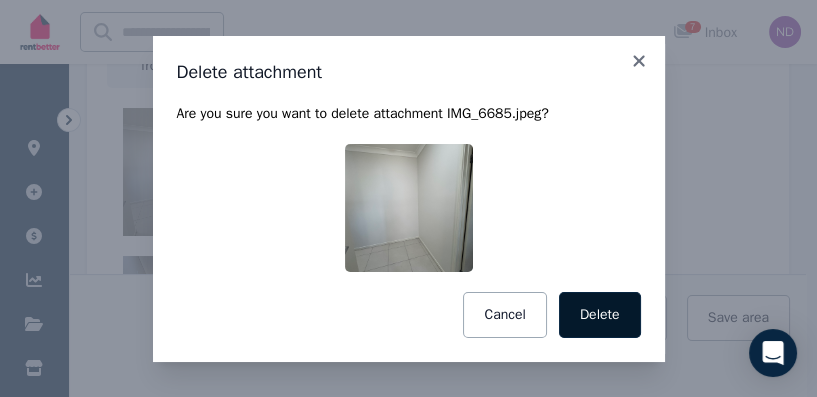 click on "Delete" at bounding box center (600, 315) 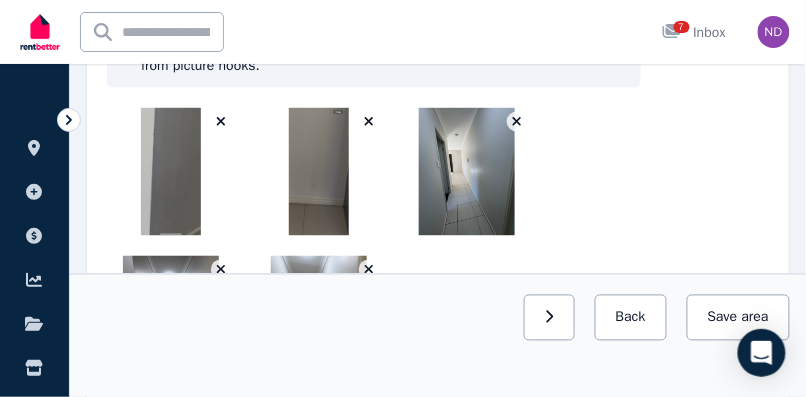 click 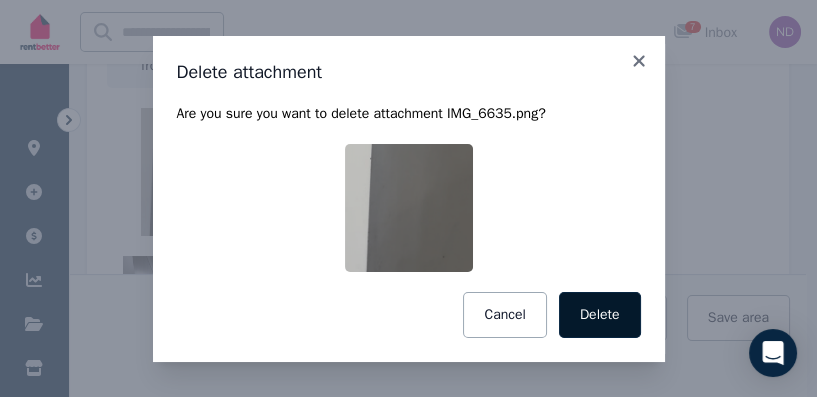 click on "Delete" at bounding box center [600, 315] 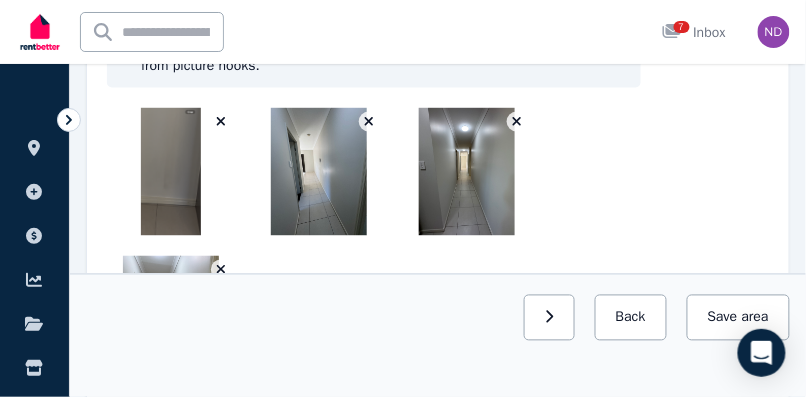click 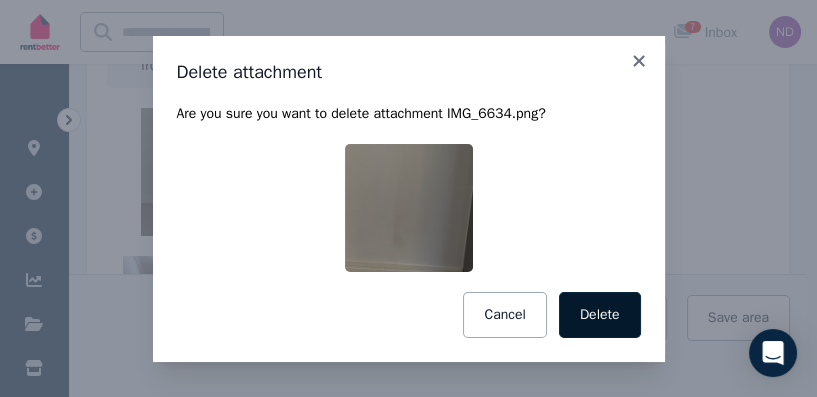 click on "Delete" at bounding box center [600, 315] 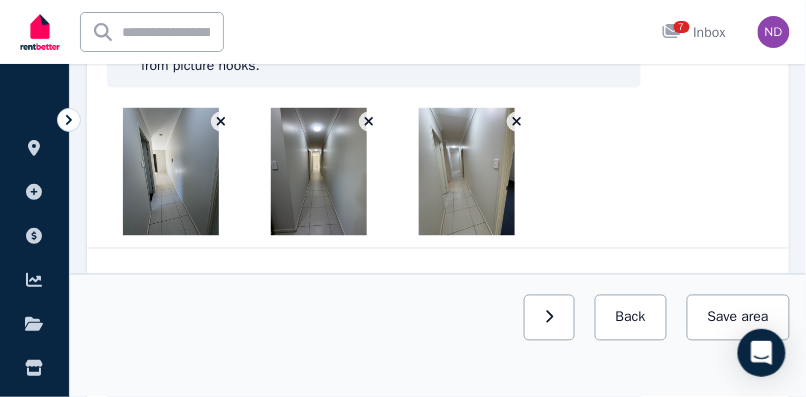 click 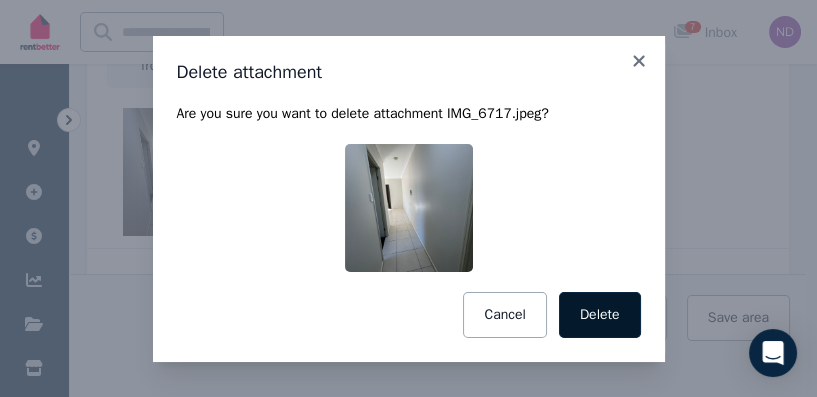 click on "Delete" at bounding box center (600, 315) 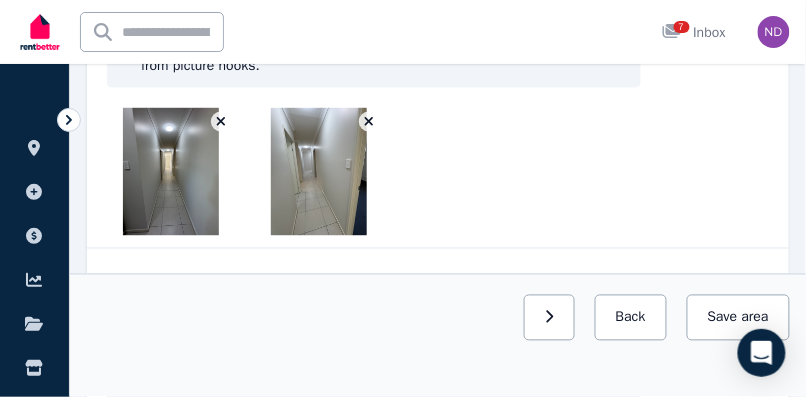click 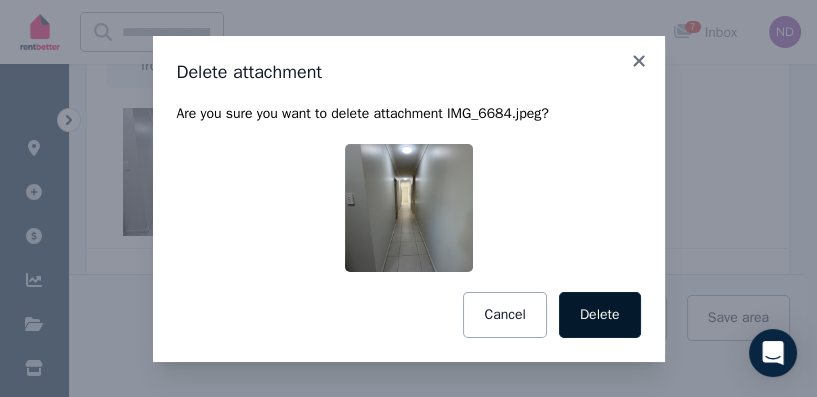 click on "Delete" at bounding box center [600, 315] 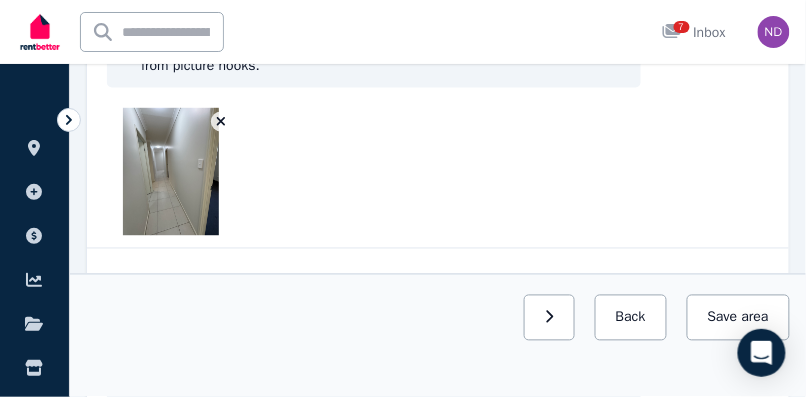 click 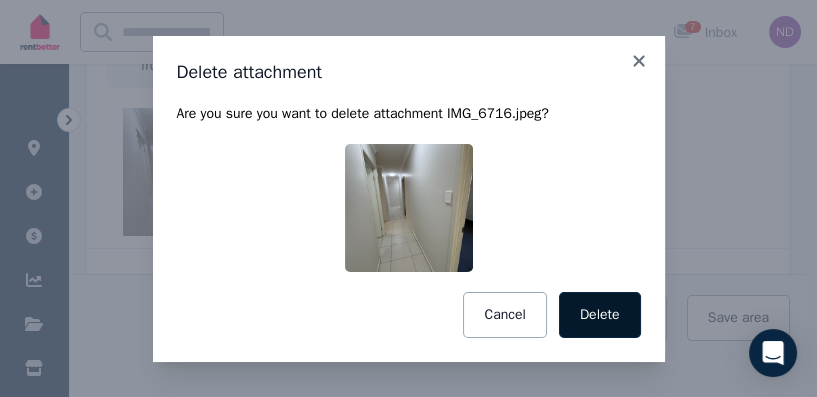 click on "Delete" at bounding box center (600, 315) 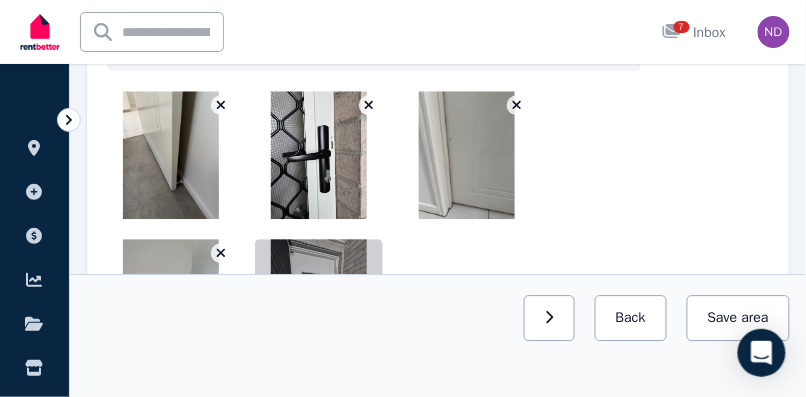 scroll, scrollTop: 770, scrollLeft: 0, axis: vertical 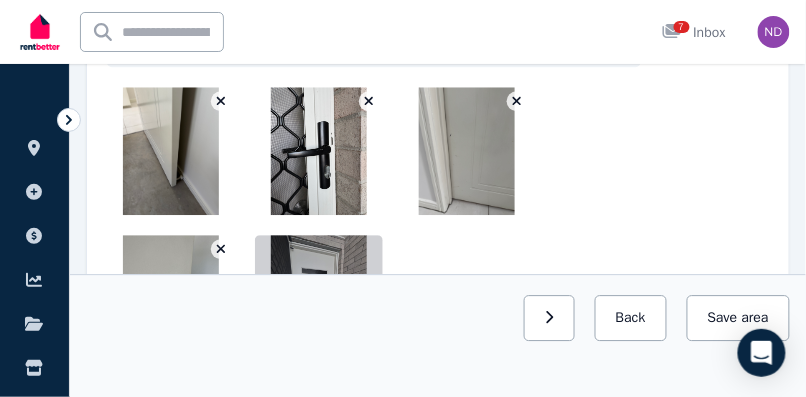 click at bounding box center (517, 101) 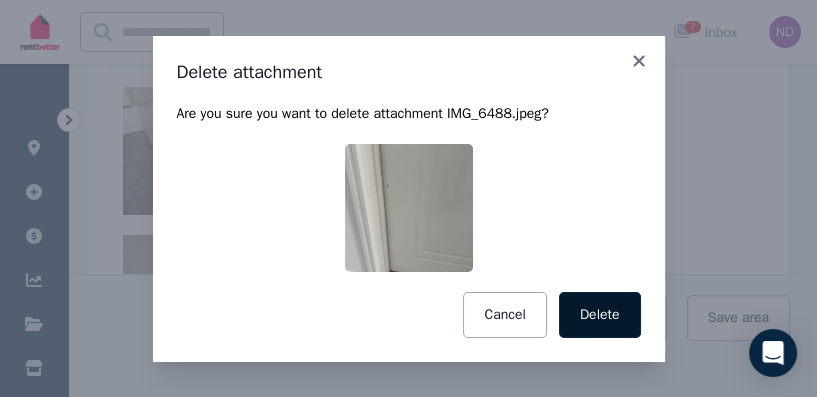 click on "Delete" at bounding box center [600, 315] 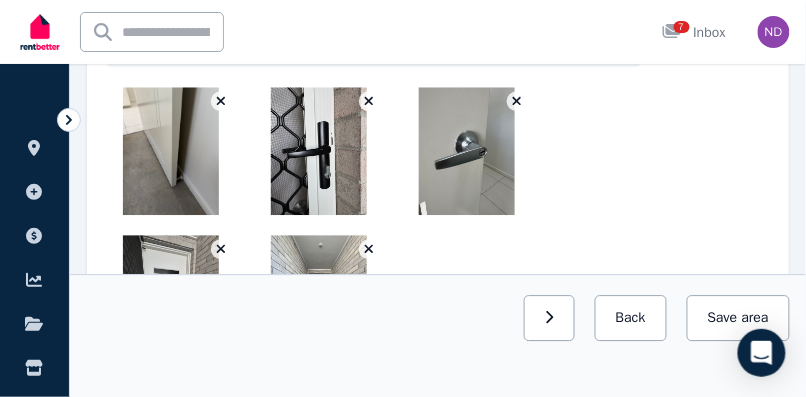 click 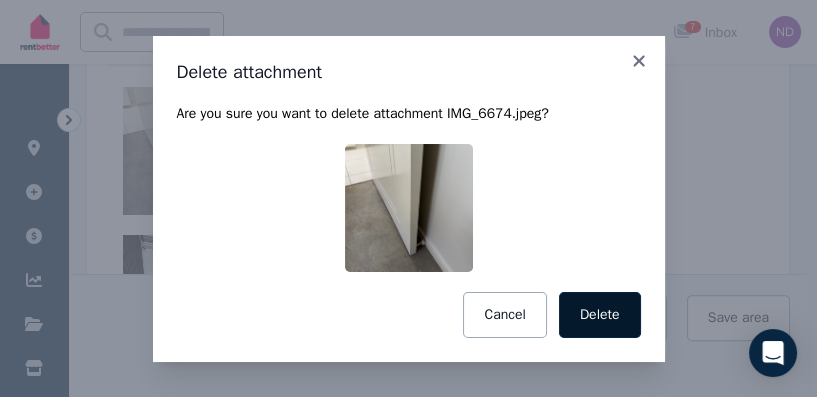 click on "Delete" at bounding box center [600, 315] 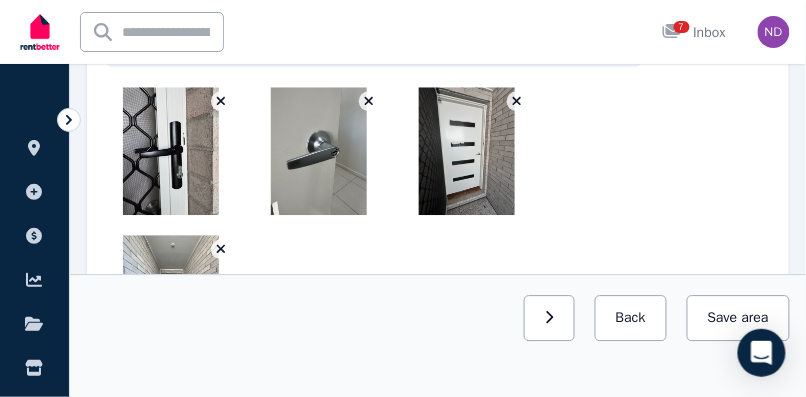 click 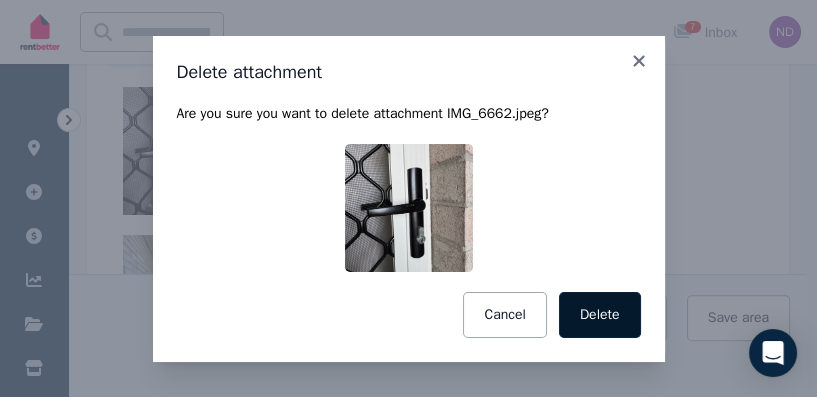 click on "Delete" at bounding box center [600, 315] 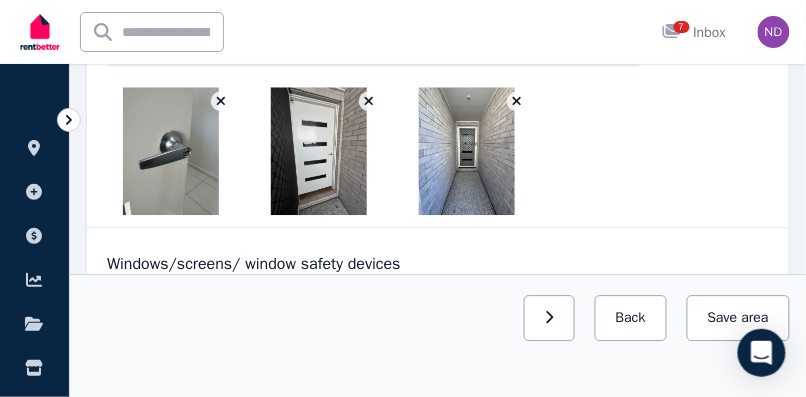 click 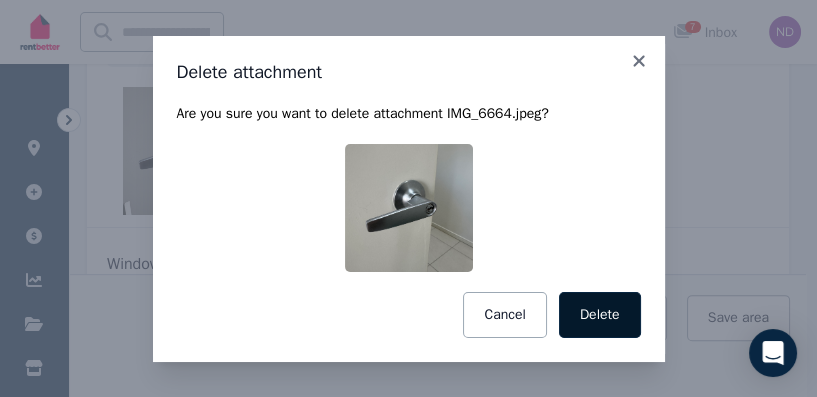 click on "Delete" at bounding box center [600, 315] 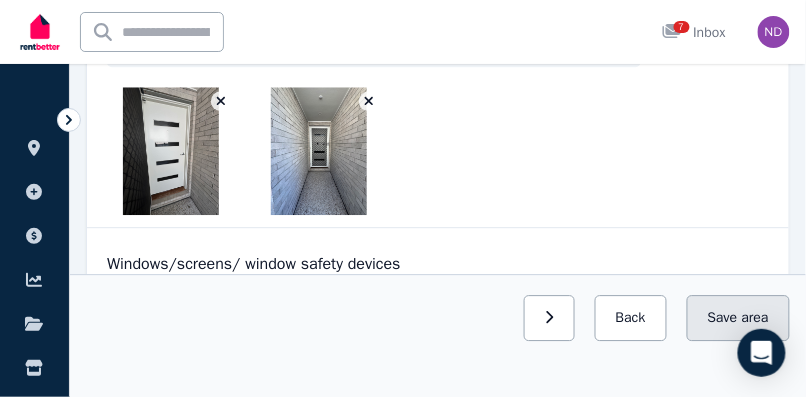 click on "Save   area" at bounding box center [738, 318] 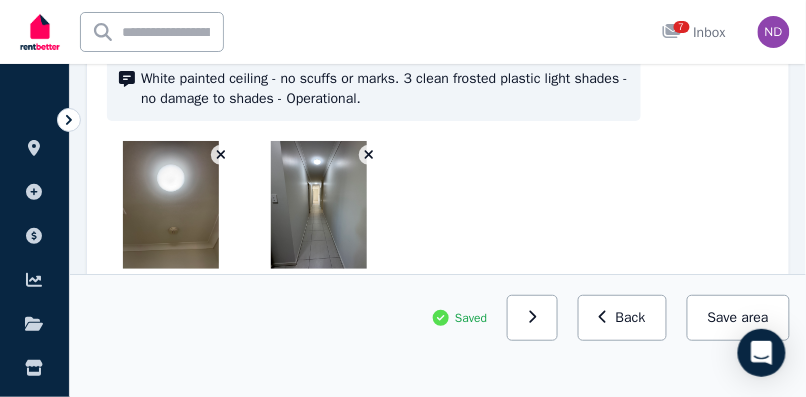 scroll, scrollTop: 1235, scrollLeft: 0, axis: vertical 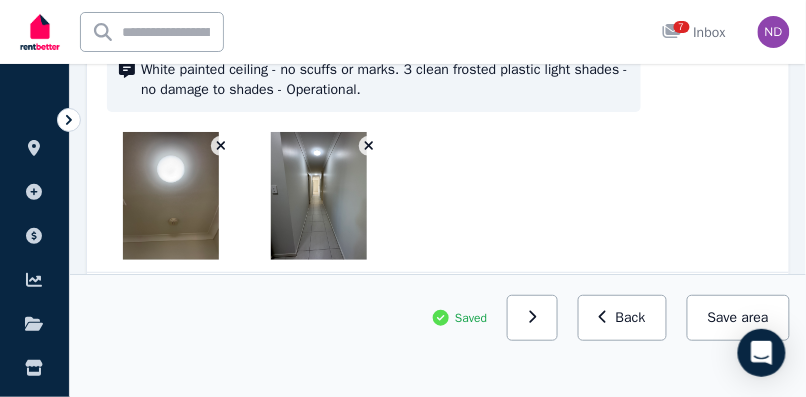 click 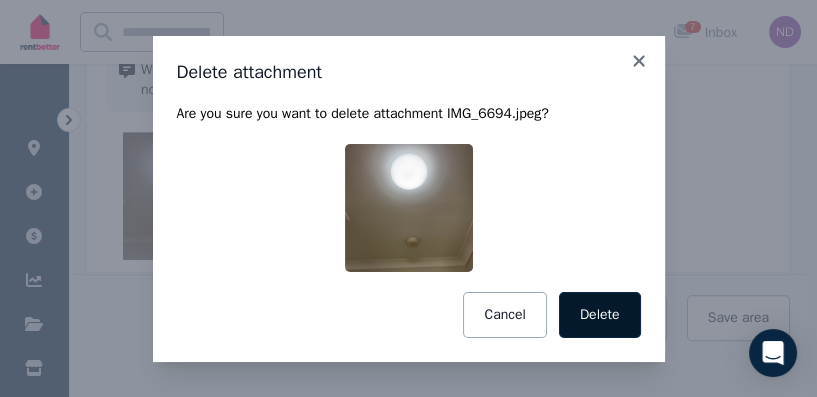 click on "Delete" at bounding box center (600, 315) 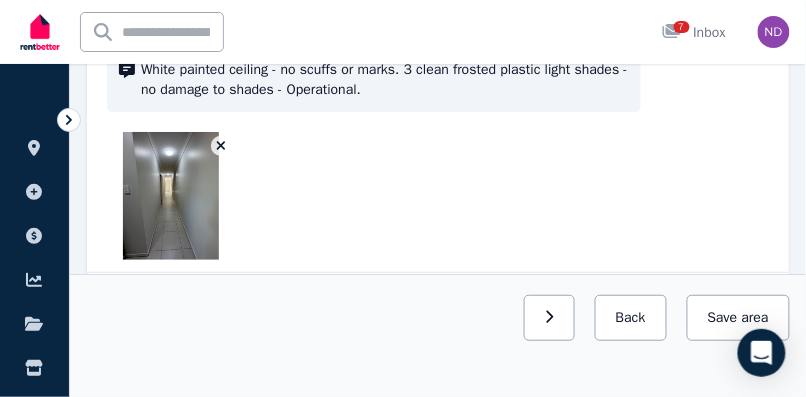 click 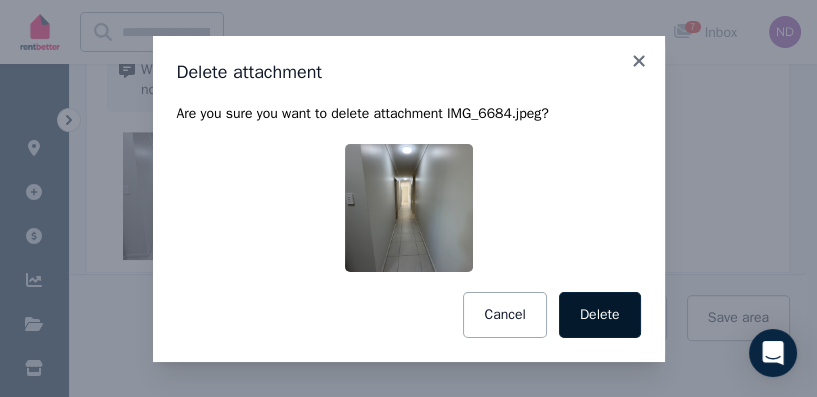 click on "Delete" at bounding box center [600, 315] 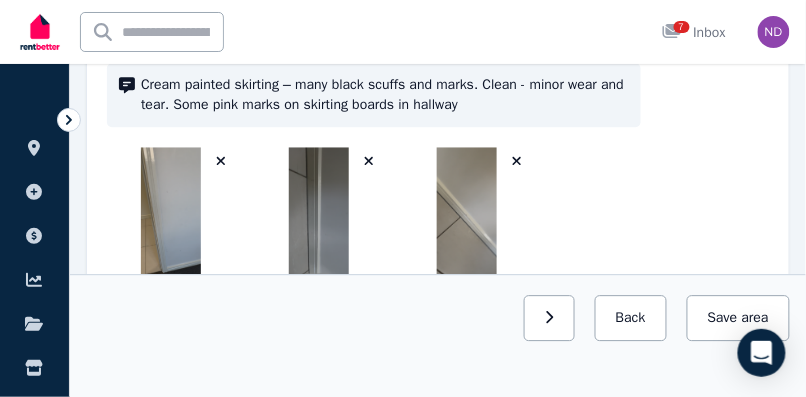 scroll, scrollTop: 1945, scrollLeft: 0, axis: vertical 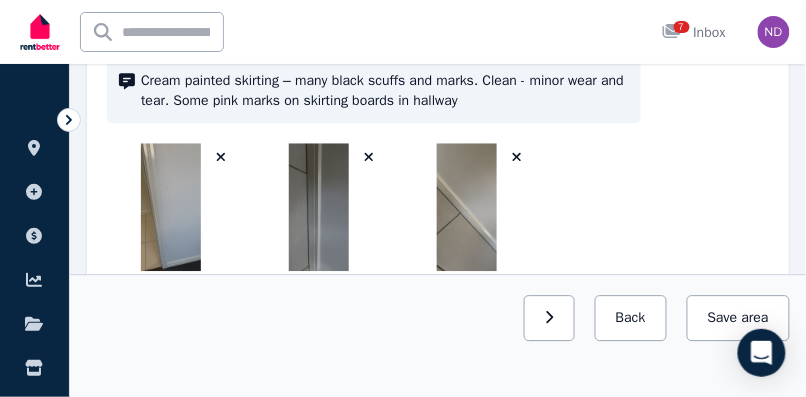 click 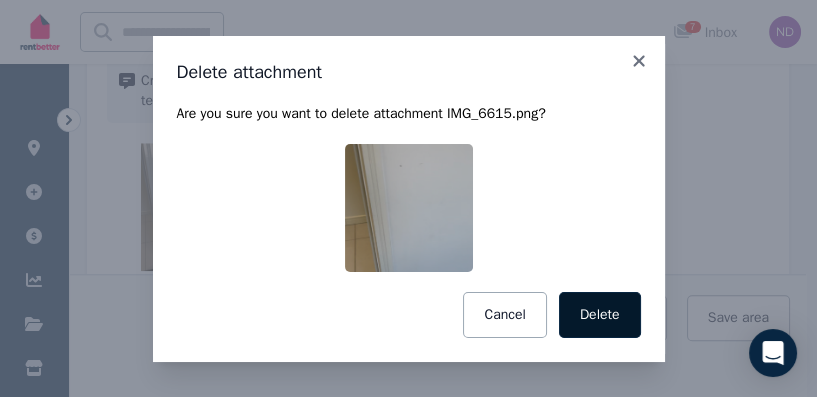 click on "Delete" at bounding box center [600, 315] 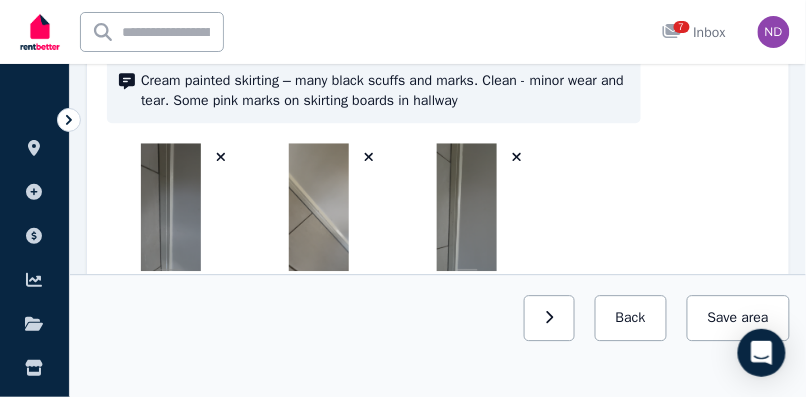 click 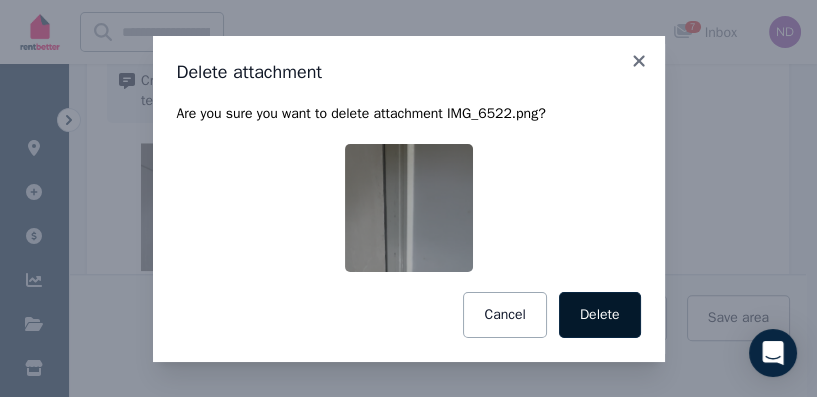 click on "Delete" at bounding box center (600, 315) 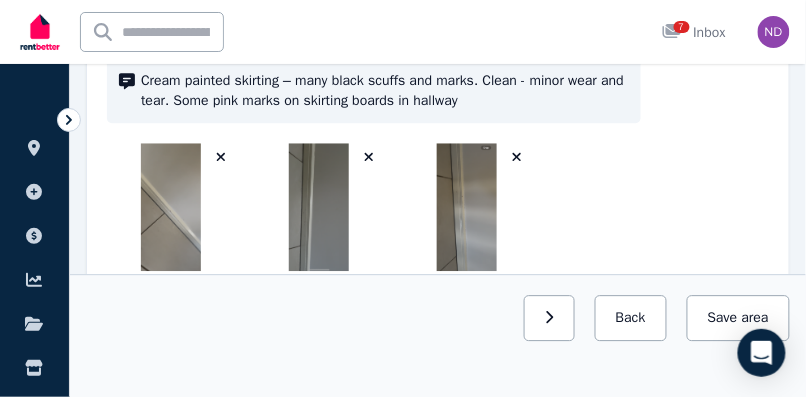 click 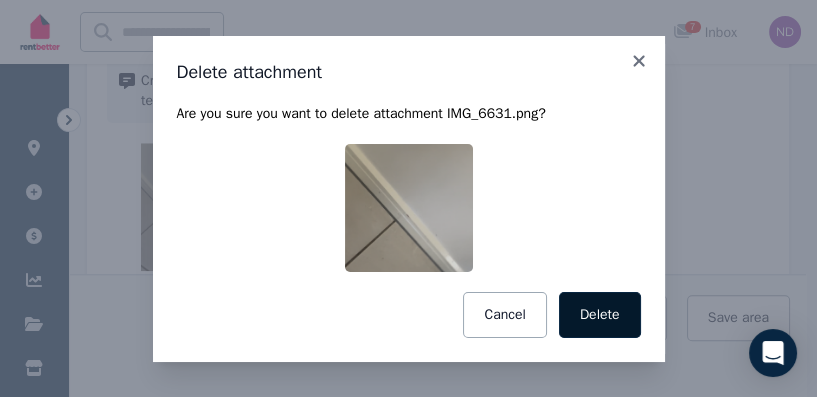 click on "Delete" at bounding box center (600, 315) 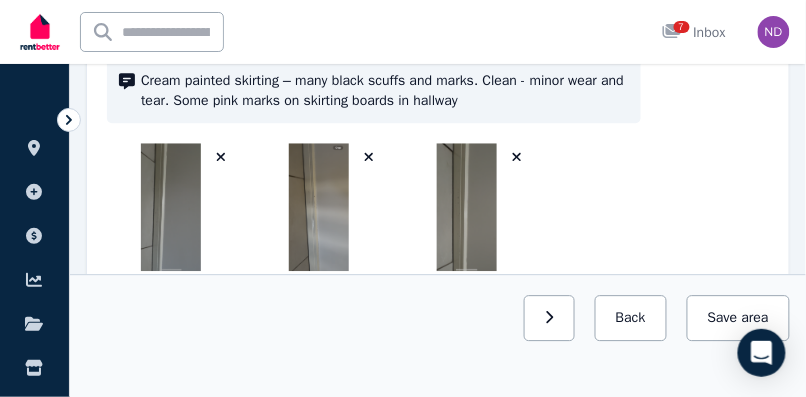 click 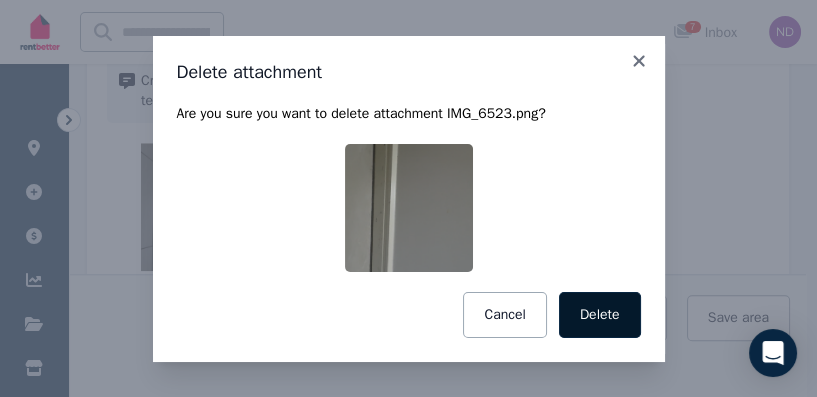click on "Delete" at bounding box center (600, 315) 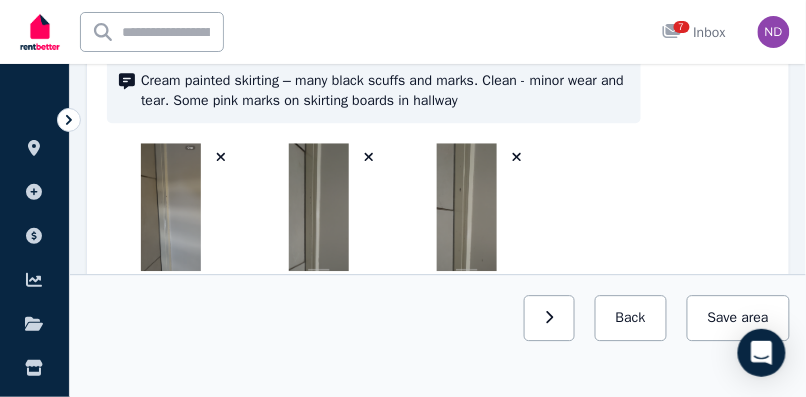 click 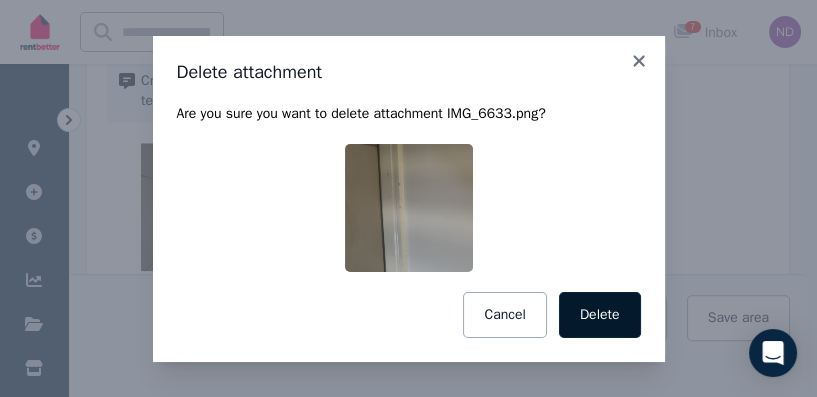 click on "Delete" at bounding box center [600, 315] 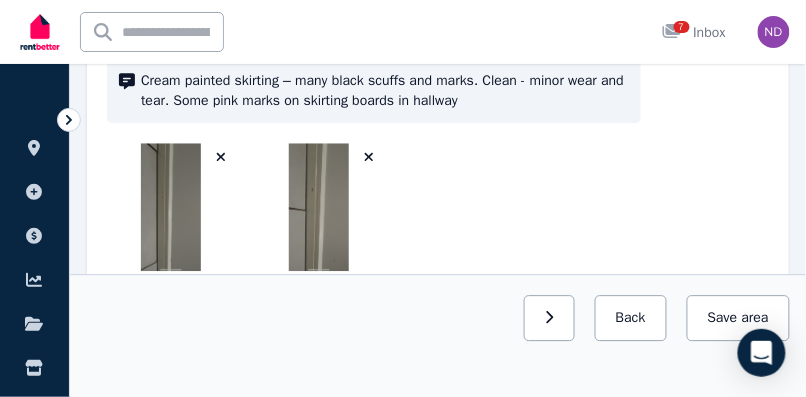 click at bounding box center [221, 157] 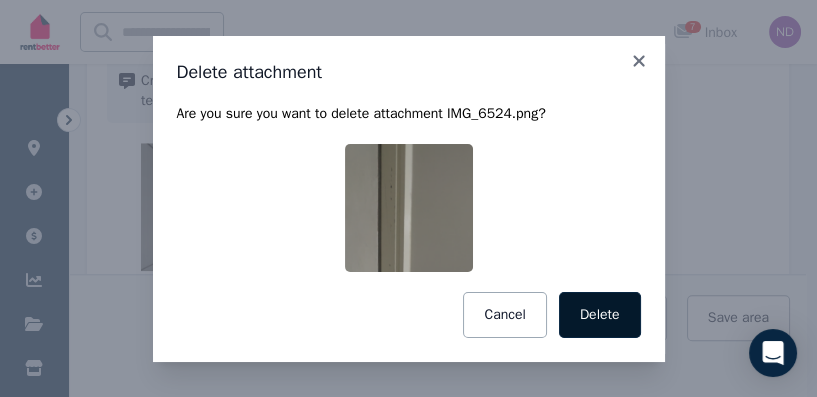 click on "Delete" at bounding box center [600, 315] 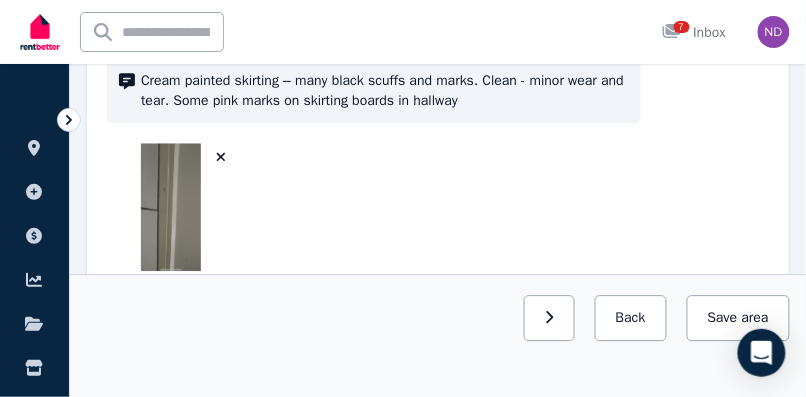 click 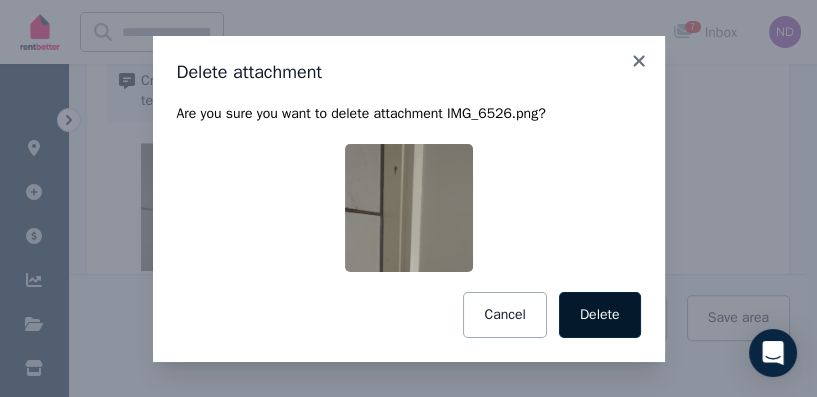 click on "Delete" at bounding box center (600, 315) 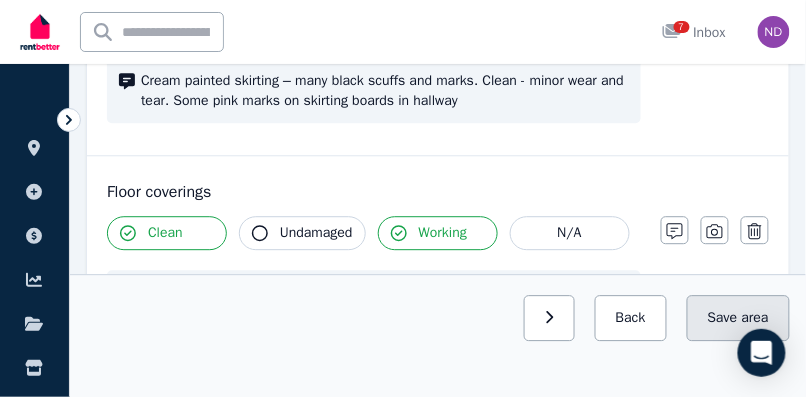 click on "Save   area" at bounding box center [738, 318] 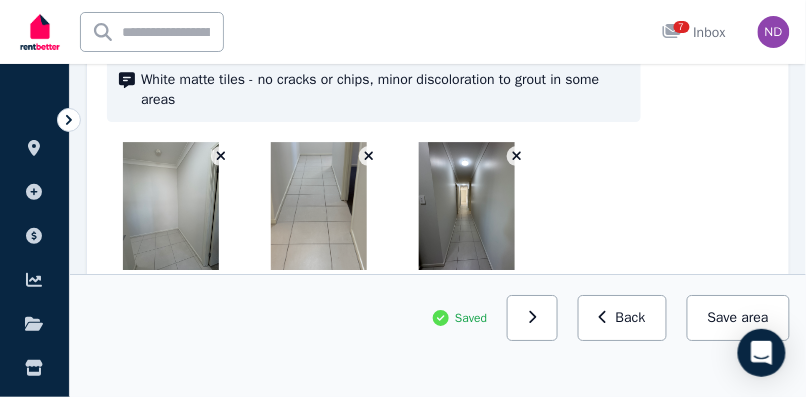 scroll, scrollTop: 2168, scrollLeft: 0, axis: vertical 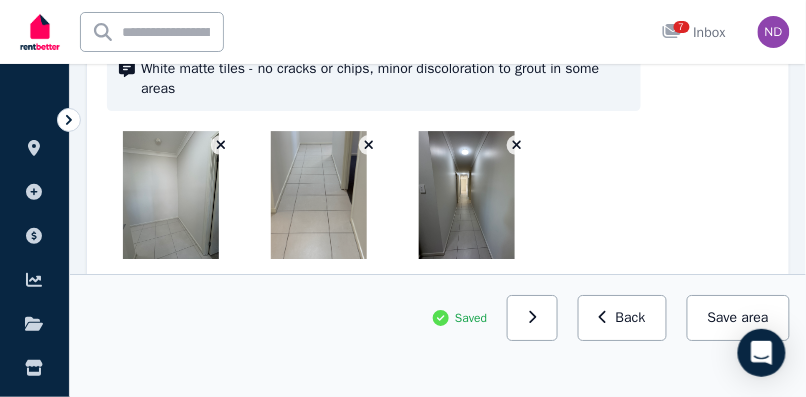 click 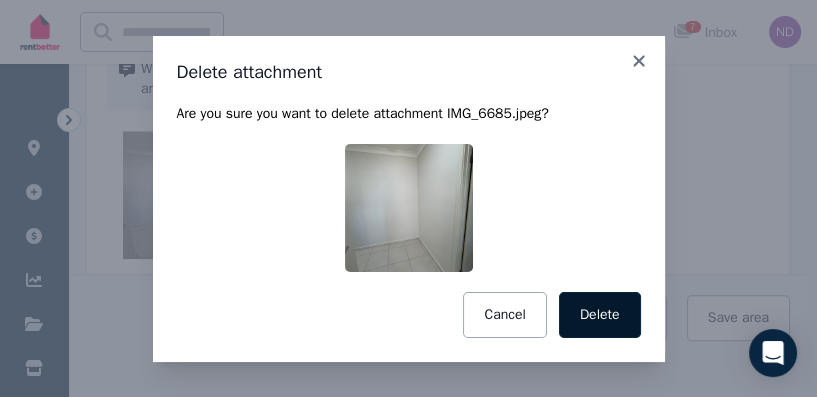 click on "Delete" at bounding box center [600, 315] 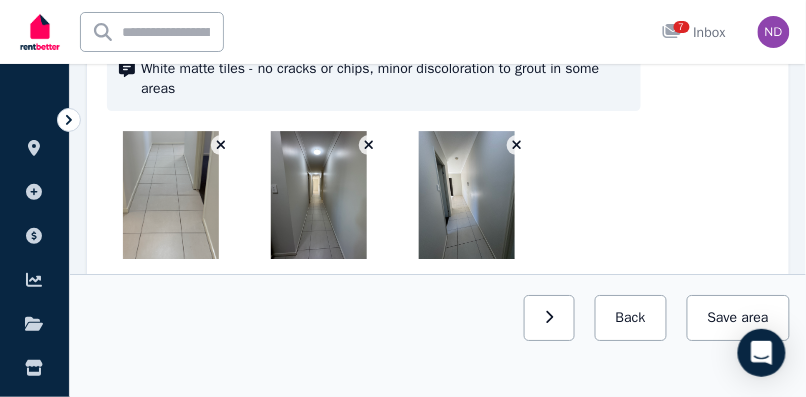 click at bounding box center [221, 145] 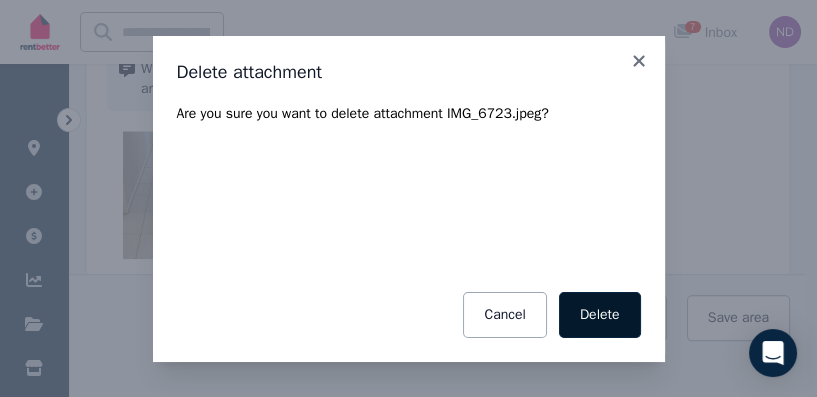 click on "Delete" at bounding box center [600, 315] 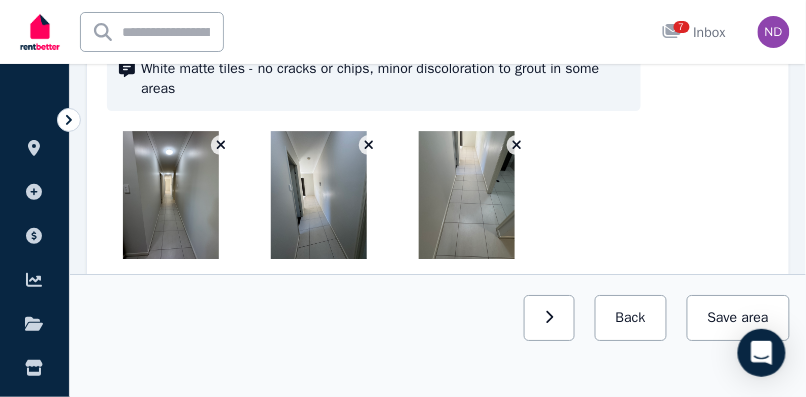 click 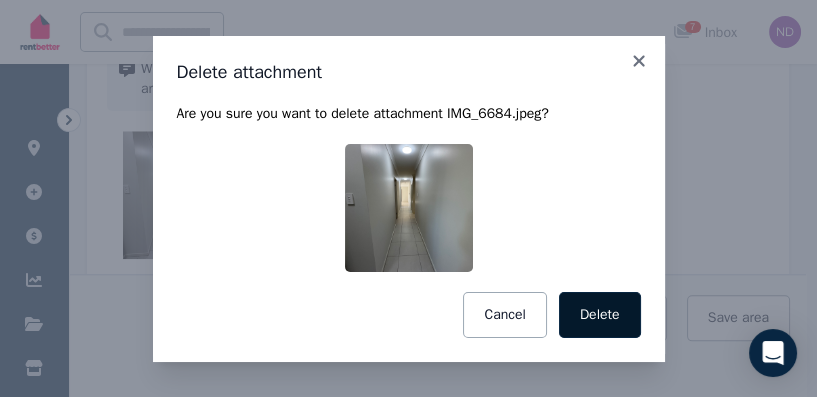 click on "Delete" at bounding box center (600, 315) 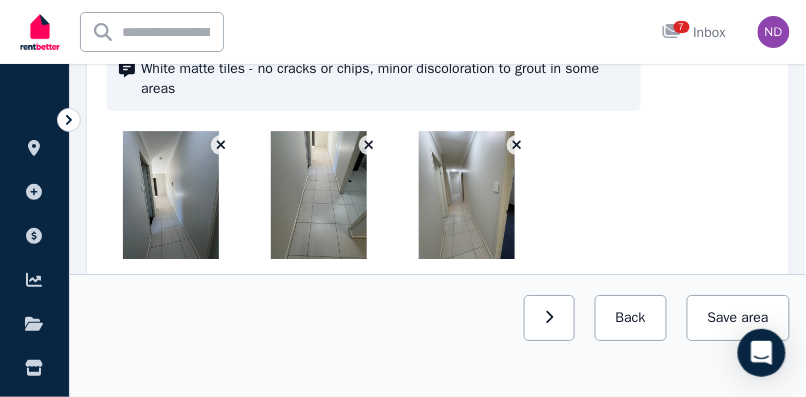 click 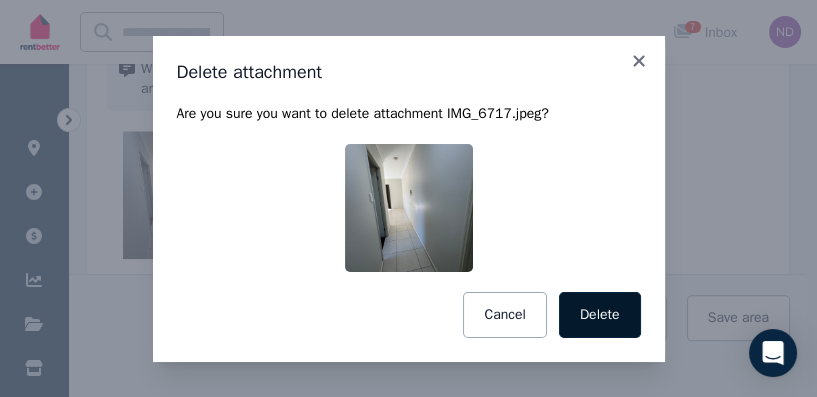 click on "Delete" at bounding box center (600, 315) 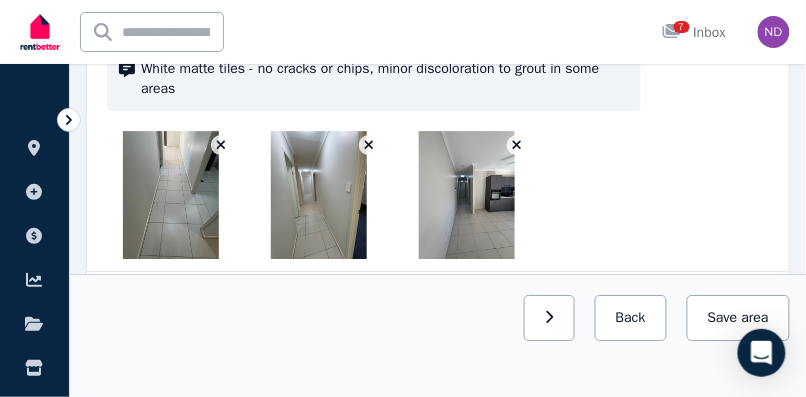 click at bounding box center [221, 145] 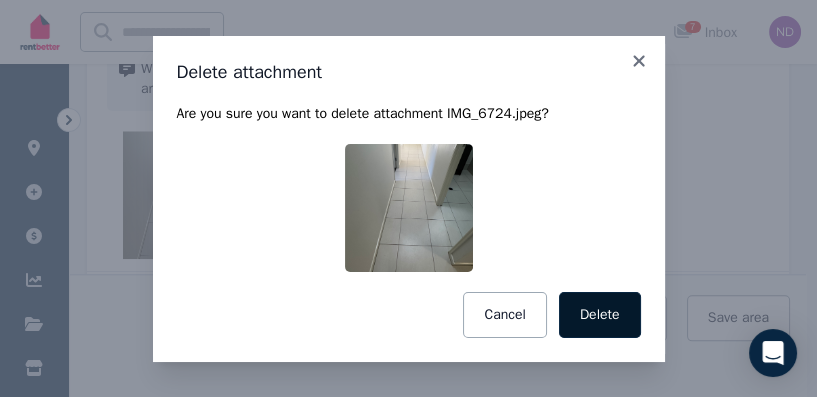 click on "Delete" at bounding box center [600, 315] 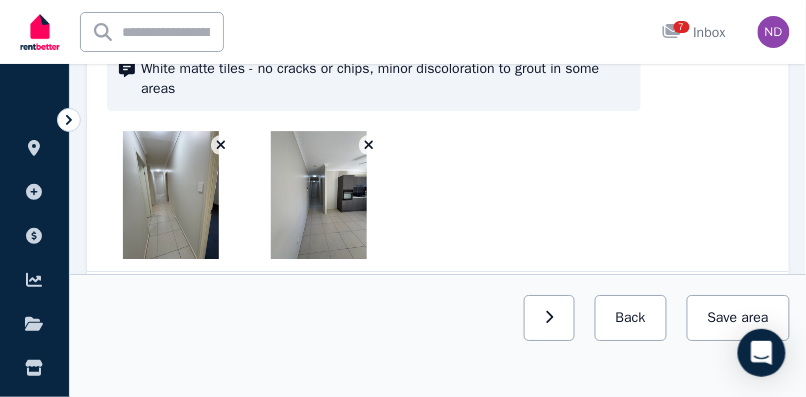 click at bounding box center (171, 195) 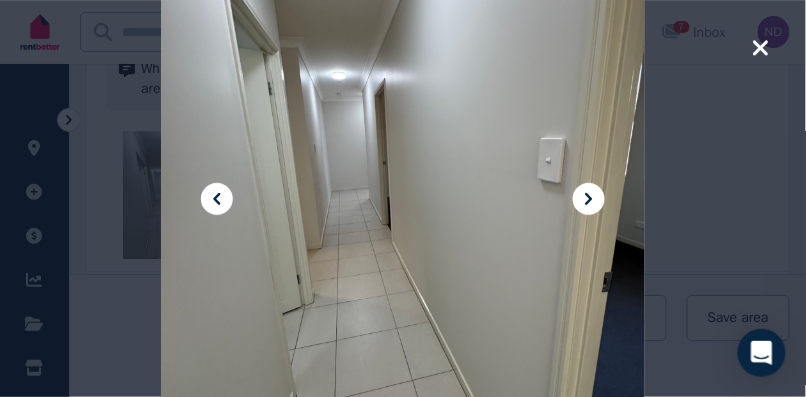 click 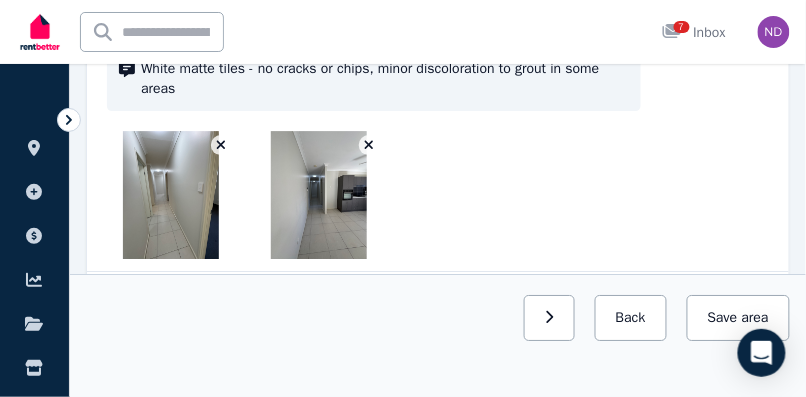 click 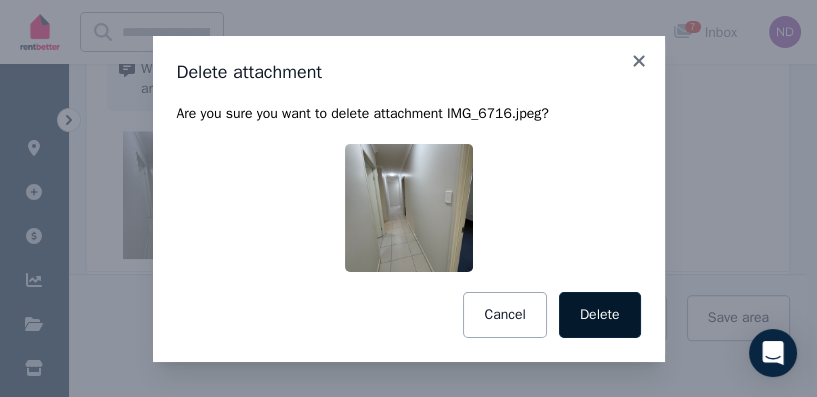 click on "Delete" at bounding box center [600, 315] 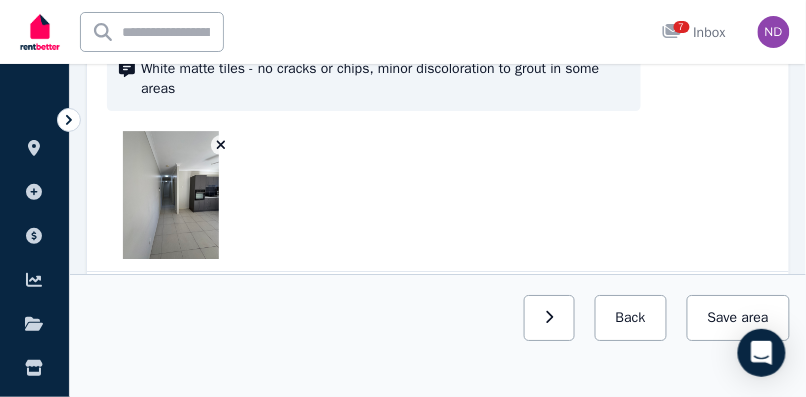 click 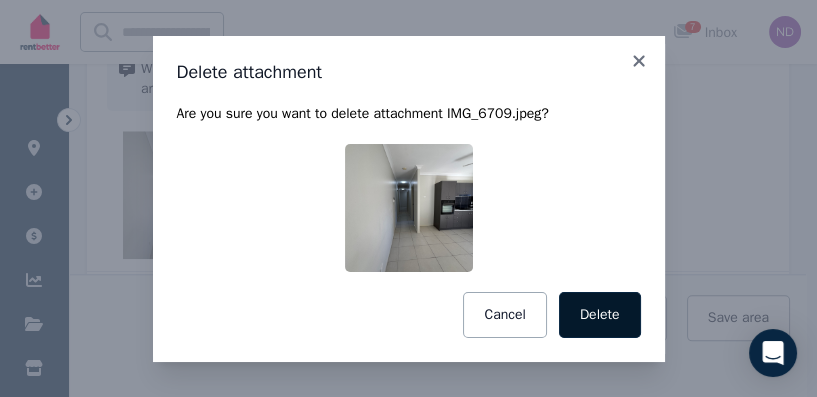 click on "Delete" at bounding box center (600, 315) 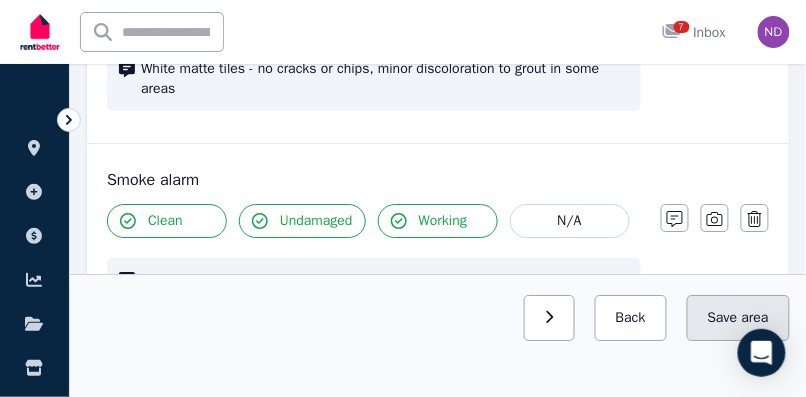 click on "Save   area" at bounding box center (738, 318) 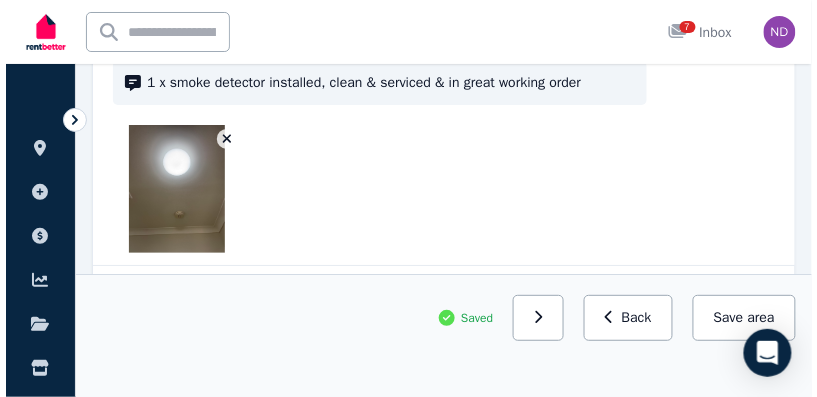scroll, scrollTop: 2372, scrollLeft: 0, axis: vertical 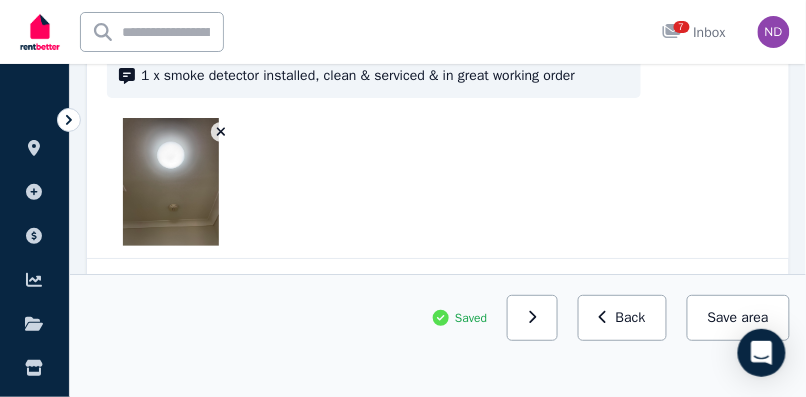 click 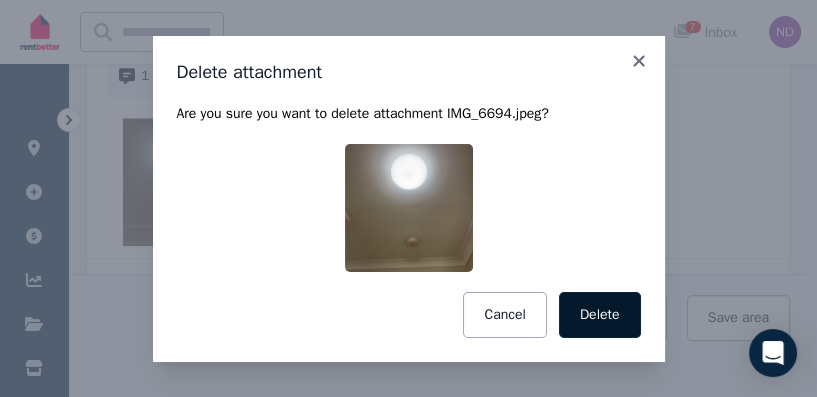 click on "Delete" at bounding box center [600, 315] 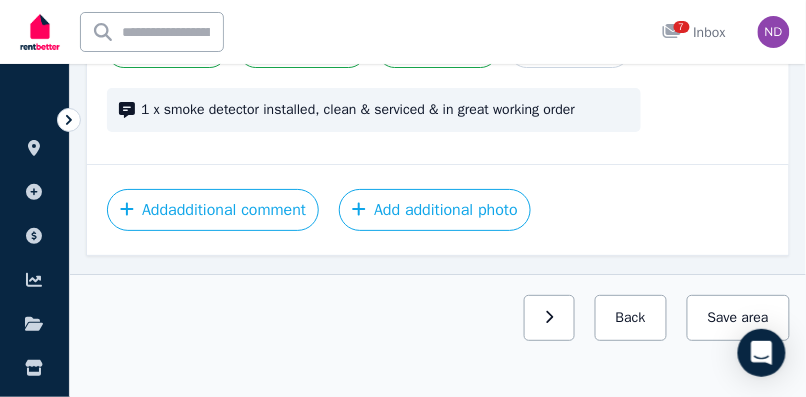 scroll, scrollTop: 2368, scrollLeft: 0, axis: vertical 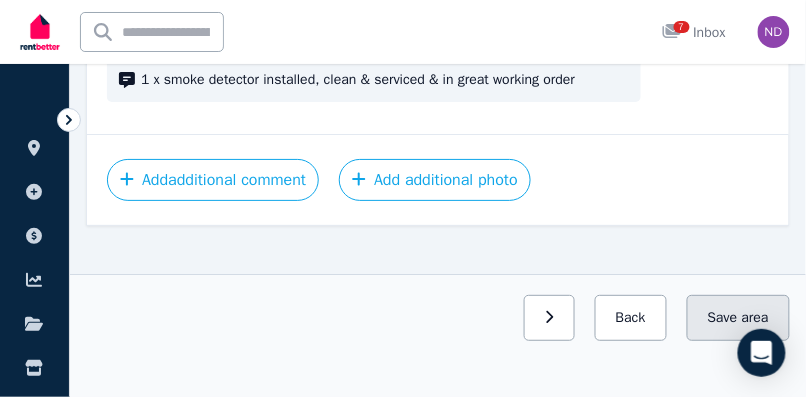 click on "Save   area" at bounding box center [738, 318] 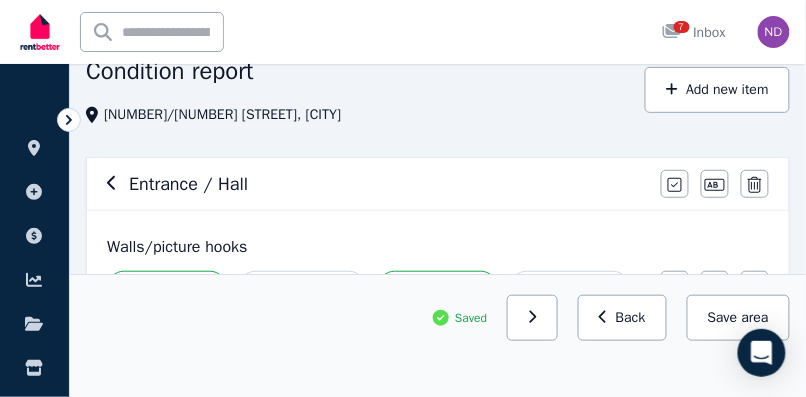 scroll, scrollTop: 100, scrollLeft: 0, axis: vertical 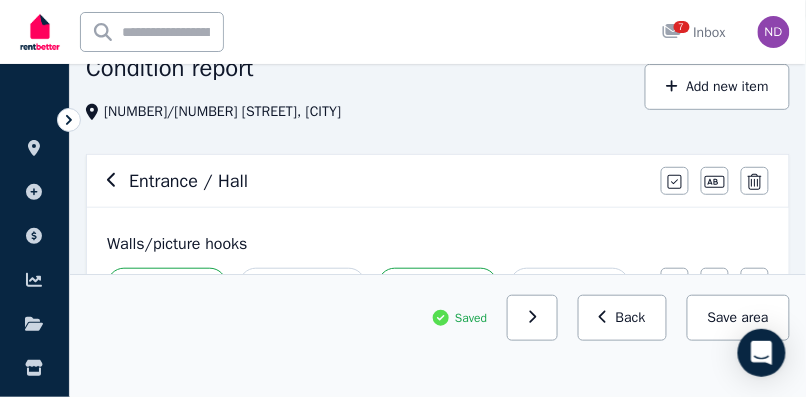 click 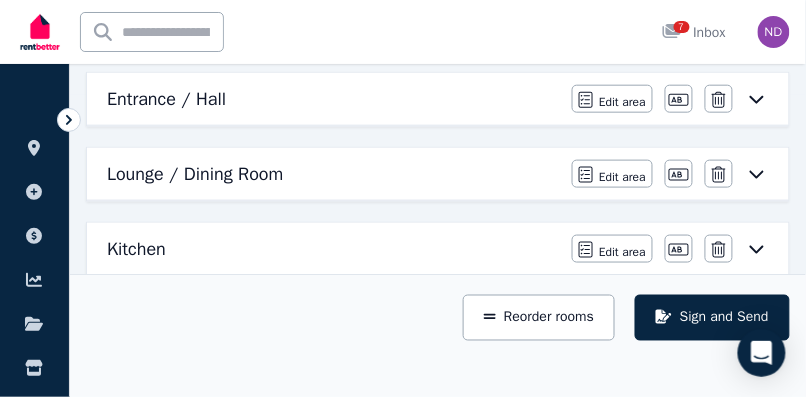 scroll, scrollTop: 312, scrollLeft: 0, axis: vertical 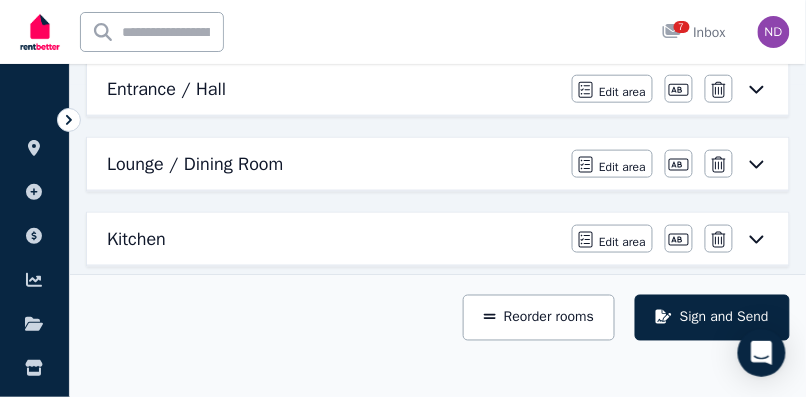 click on "Lounge / Dining Room" at bounding box center (195, 164) 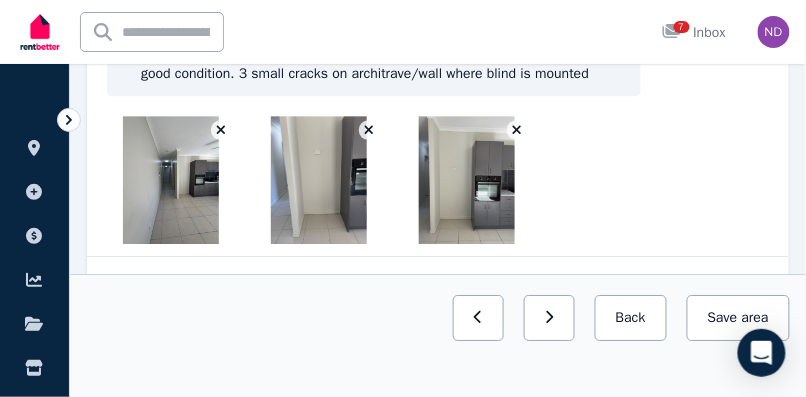 scroll, scrollTop: 952, scrollLeft: 0, axis: vertical 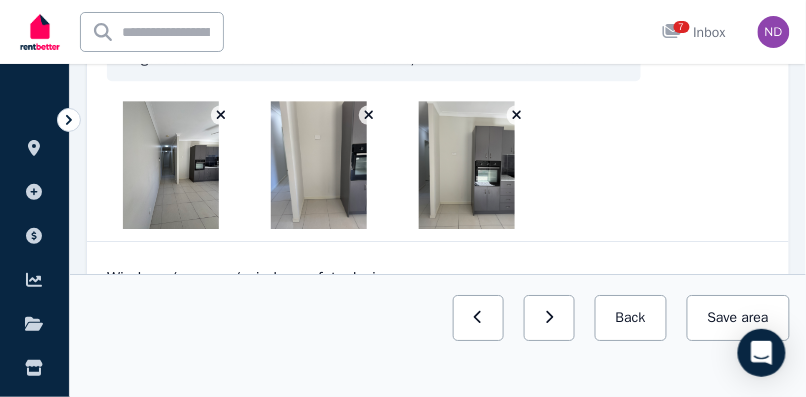 click 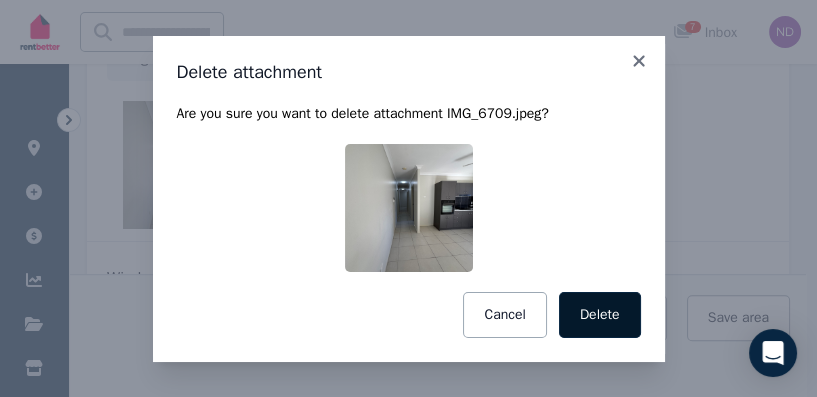 click on "Delete" at bounding box center (600, 315) 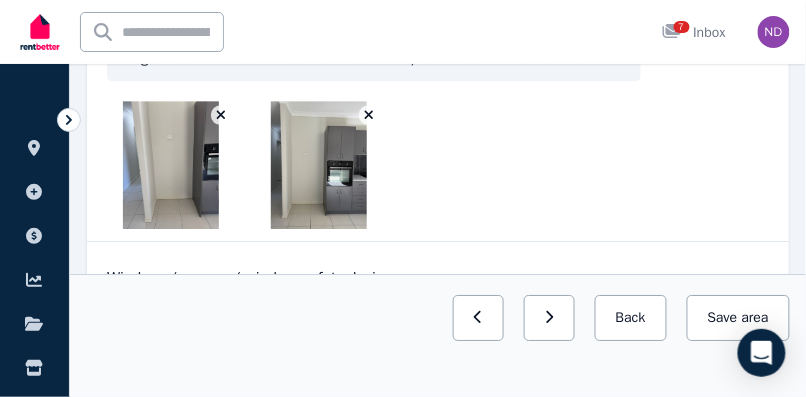 click 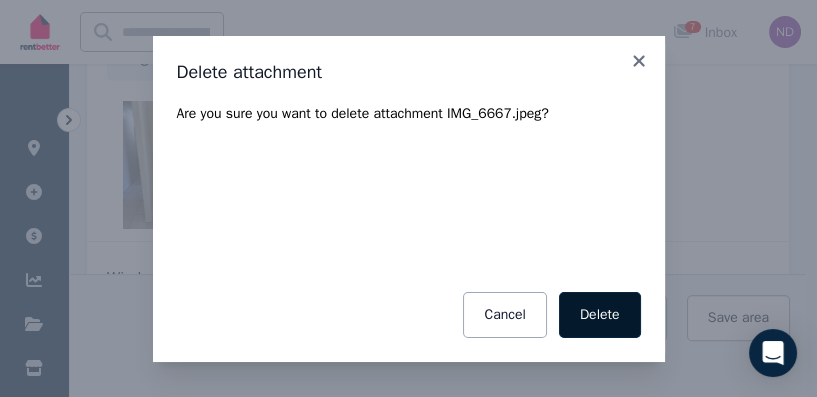 click on "Delete" at bounding box center [600, 315] 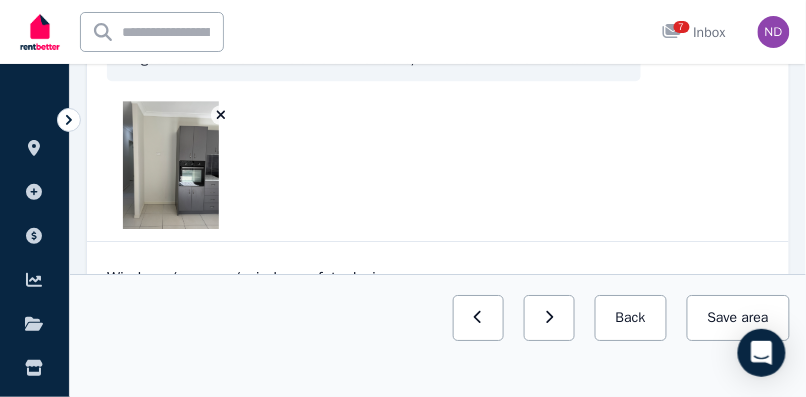 click 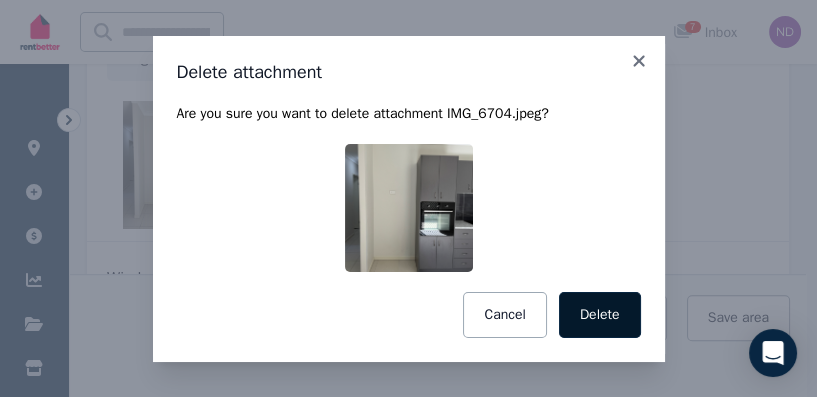 click on "Delete" at bounding box center [600, 315] 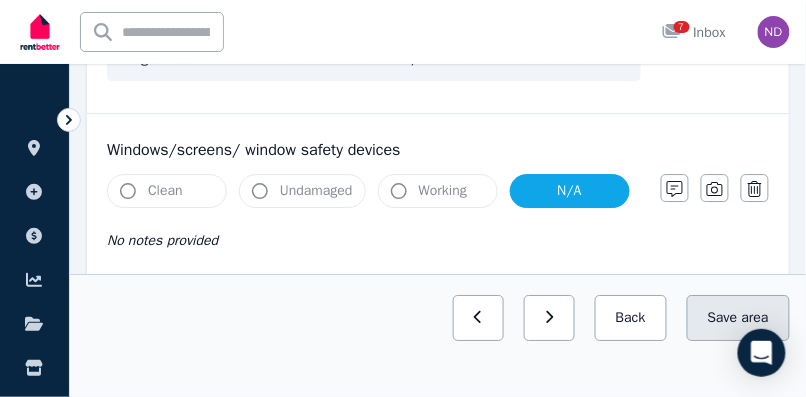 click on "Save   area" at bounding box center (738, 318) 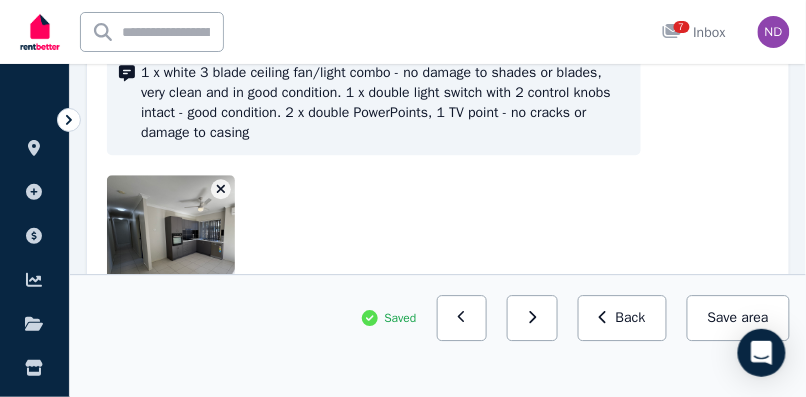 scroll, scrollTop: 1987, scrollLeft: 0, axis: vertical 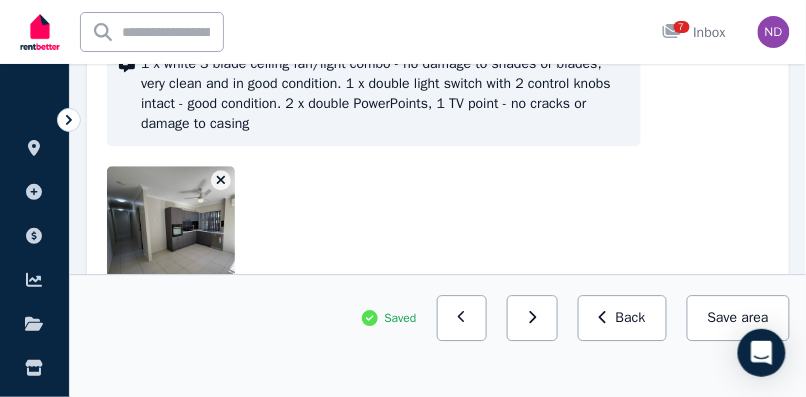click 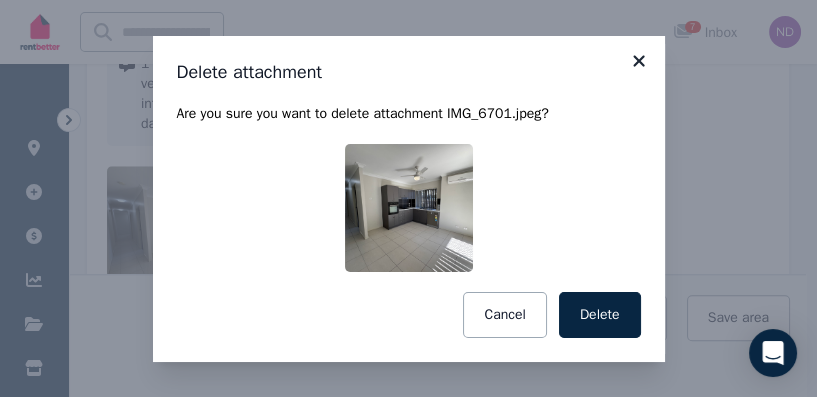 click 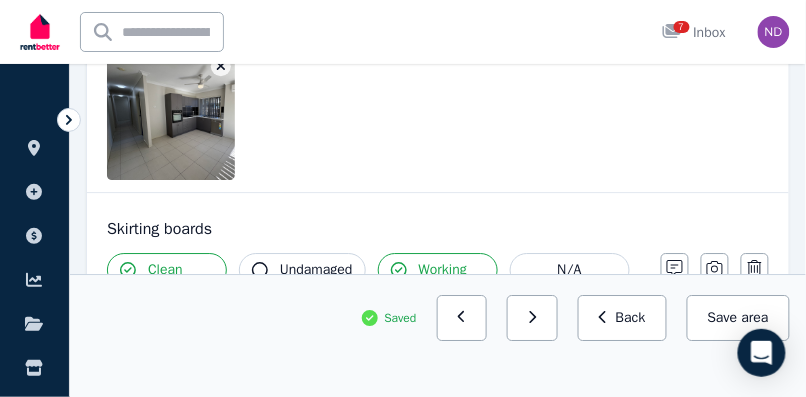 scroll, scrollTop: 2110, scrollLeft: 0, axis: vertical 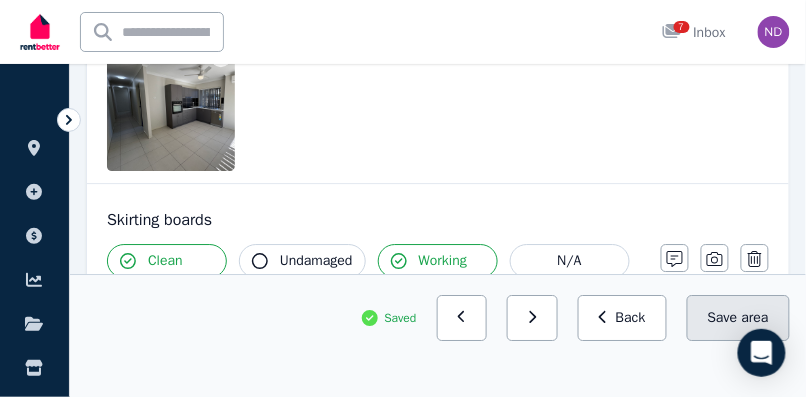 click on "Save   area" at bounding box center (738, 318) 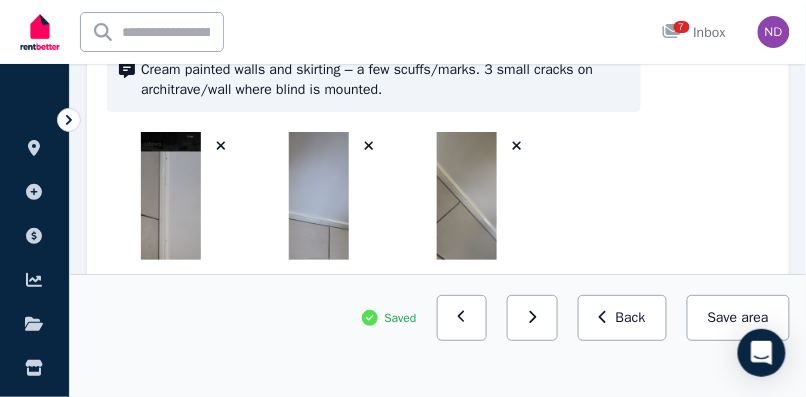 scroll, scrollTop: 2351, scrollLeft: 0, axis: vertical 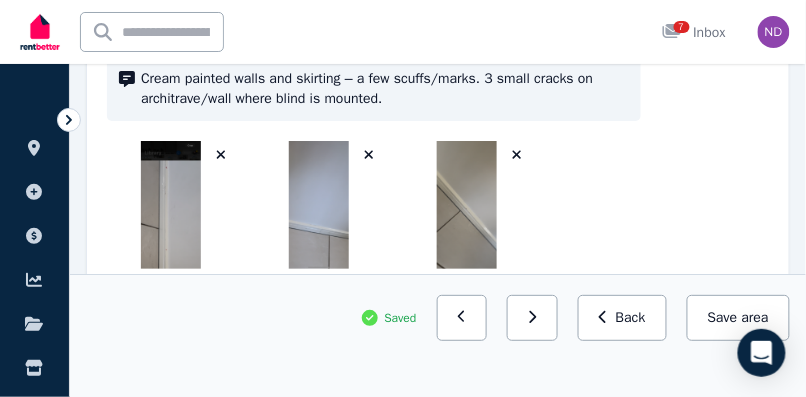 click 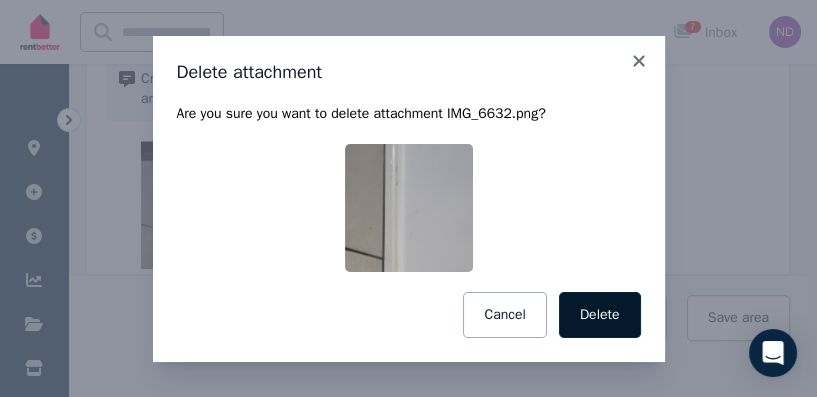 click on "Delete" at bounding box center [600, 315] 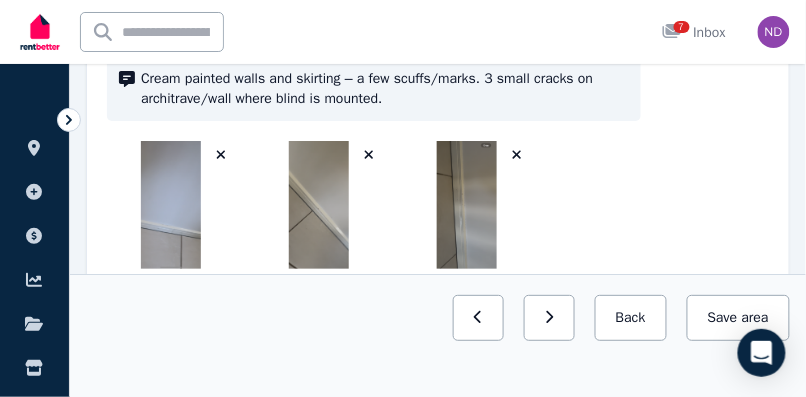 click 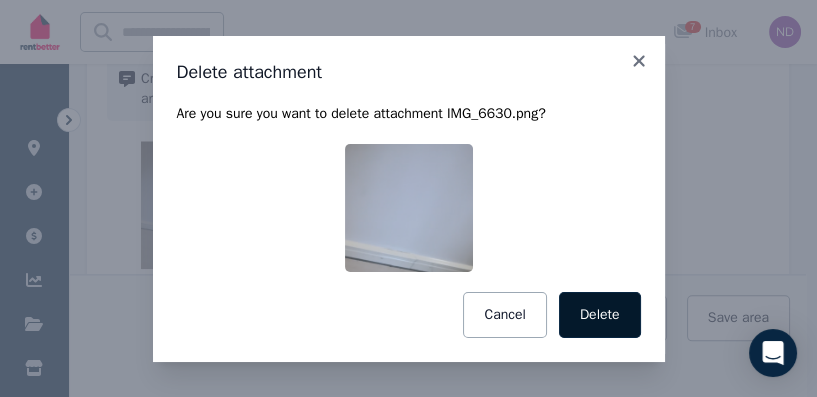 click on "Delete" at bounding box center (600, 315) 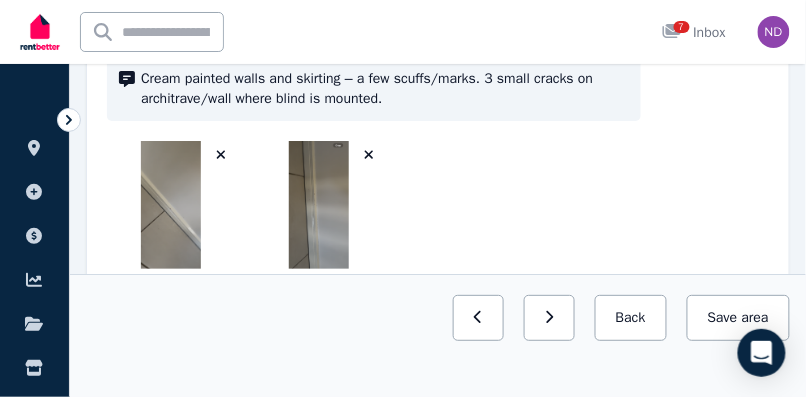 click 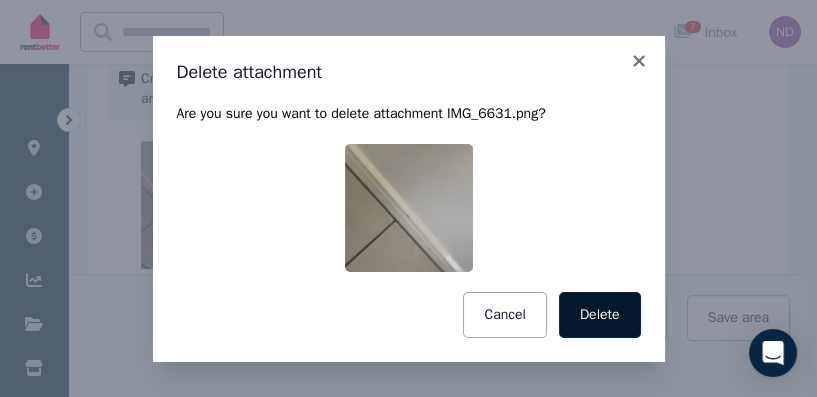 click on "Delete" at bounding box center (600, 315) 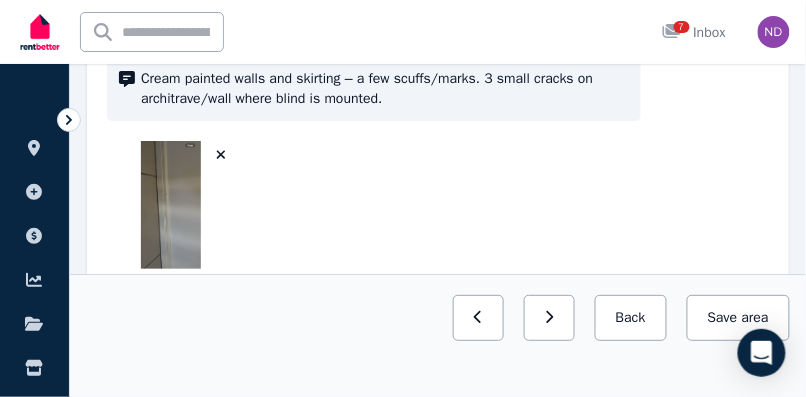 click 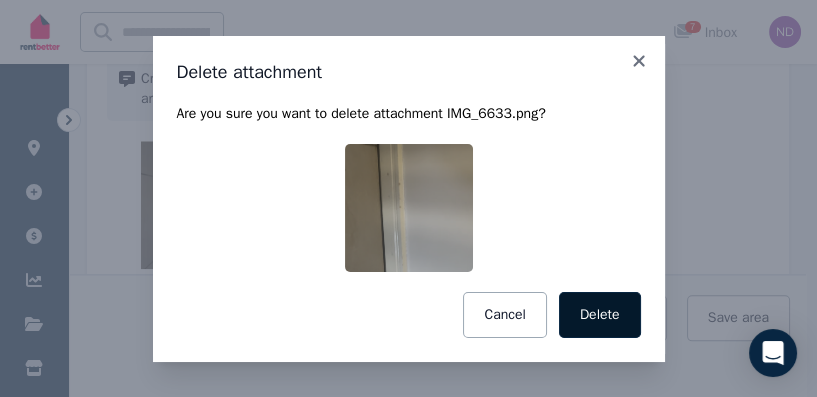 click on "Delete" at bounding box center (600, 315) 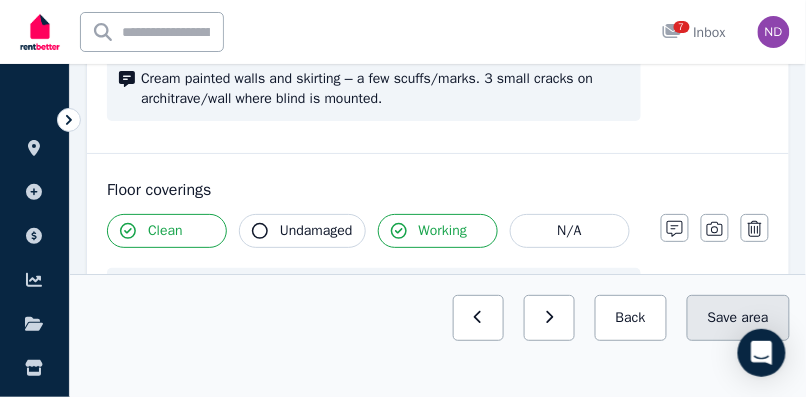 click on "Save   area" at bounding box center [738, 318] 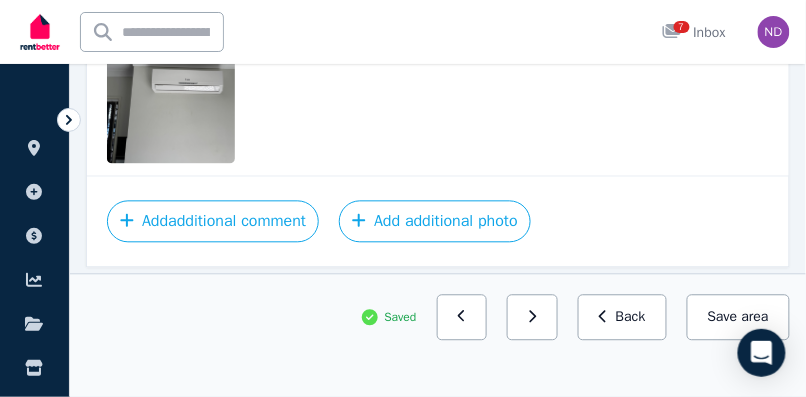 scroll, scrollTop: 3068, scrollLeft: 0, axis: vertical 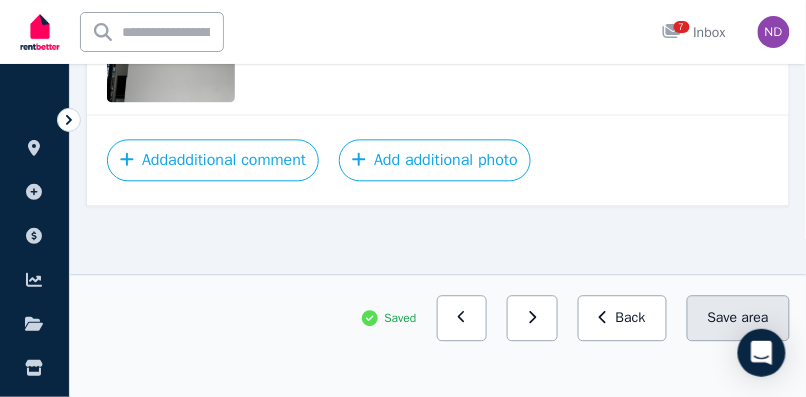 click on "Save   area" at bounding box center (738, 318) 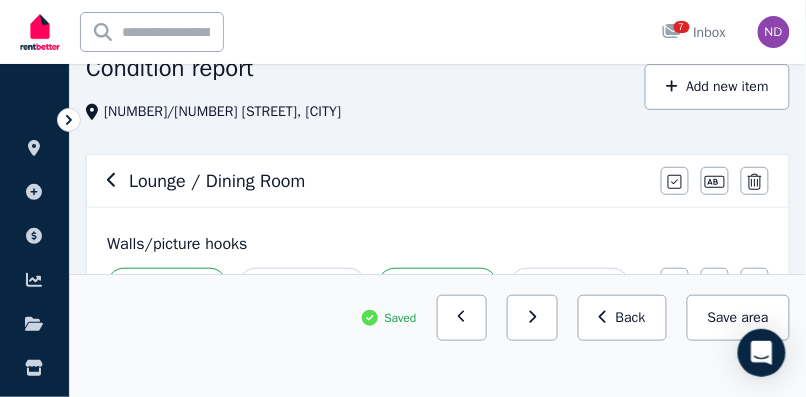 scroll, scrollTop: 109, scrollLeft: 0, axis: vertical 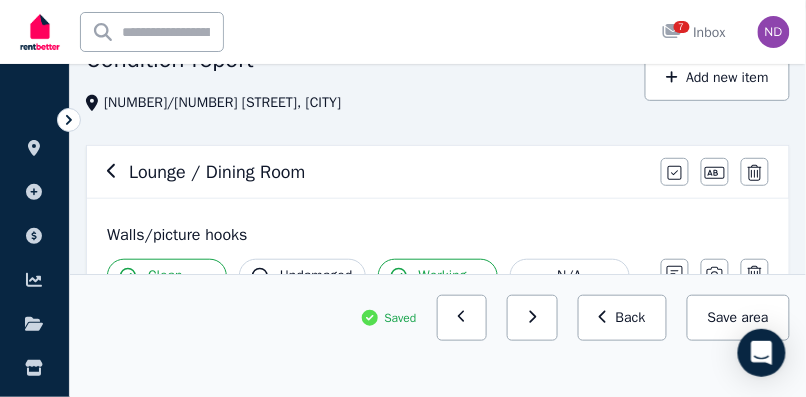 click 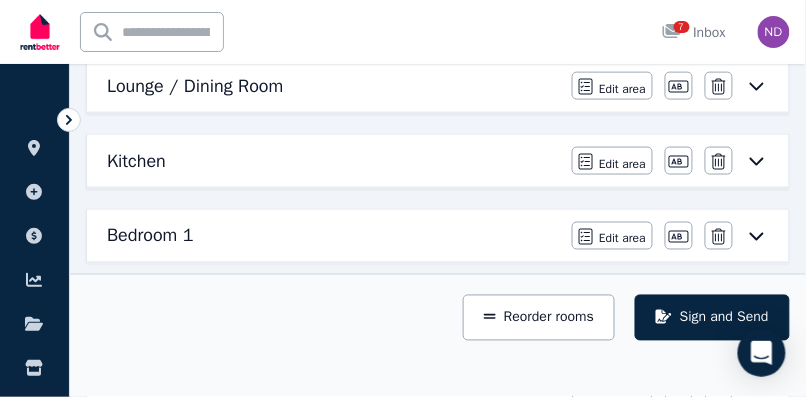 scroll, scrollTop: 392, scrollLeft: 0, axis: vertical 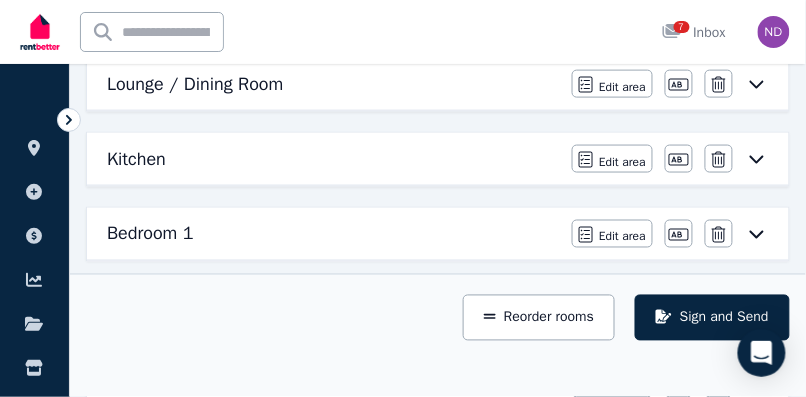 click on "Kitchen" at bounding box center (136, 159) 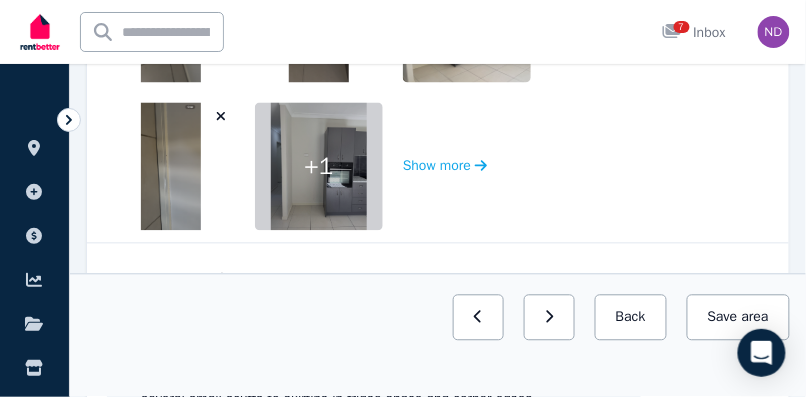scroll, scrollTop: 556, scrollLeft: 0, axis: vertical 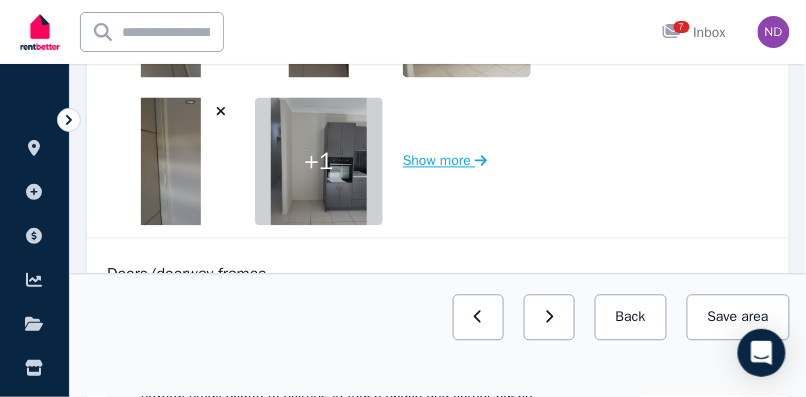 click on "Show more" at bounding box center [445, 162] 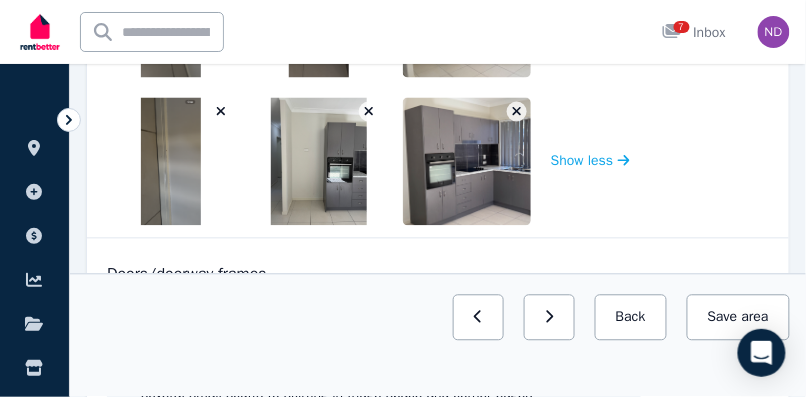 click at bounding box center (170, 162) 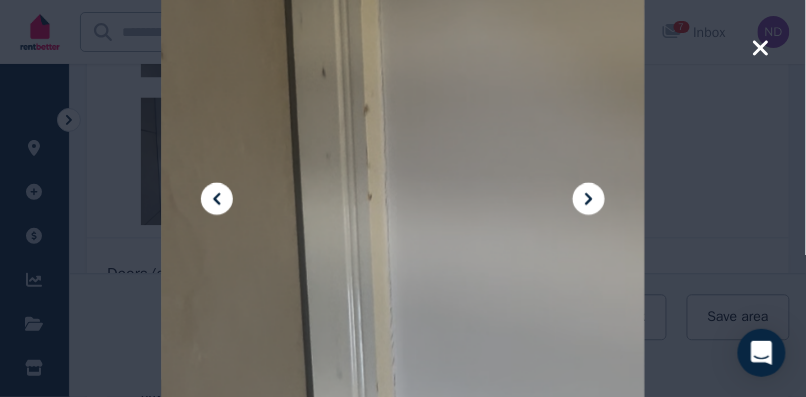 click 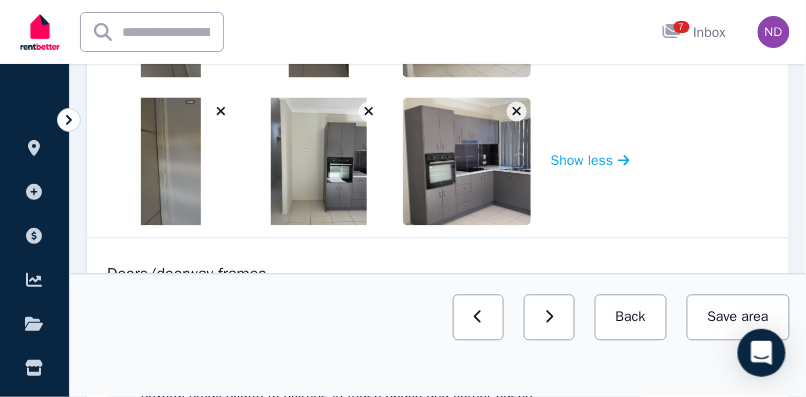 click 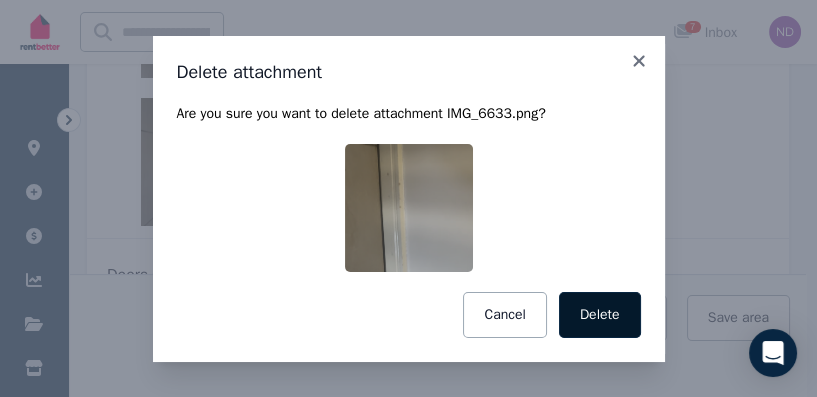 click on "Delete" at bounding box center [600, 315] 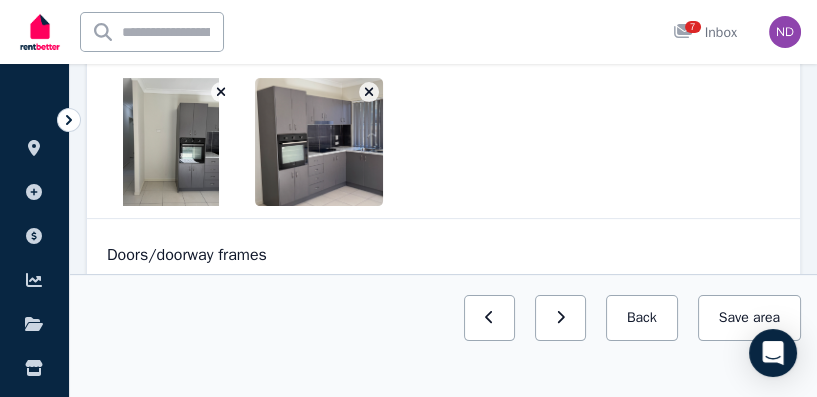 click at bounding box center (408, 198) 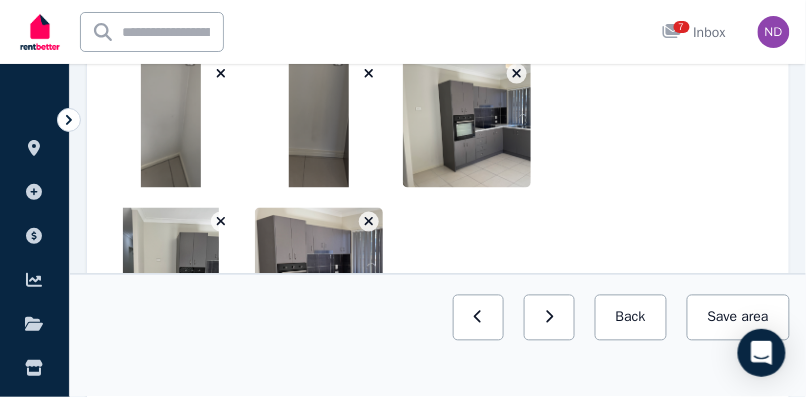 scroll, scrollTop: 440, scrollLeft: 0, axis: vertical 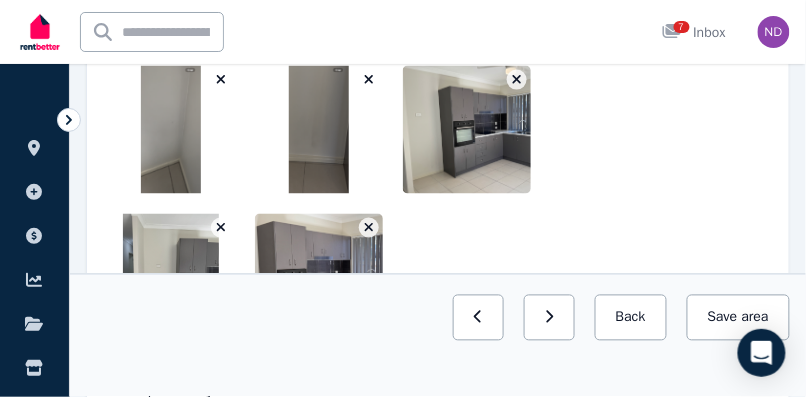 click at bounding box center (170, 130) 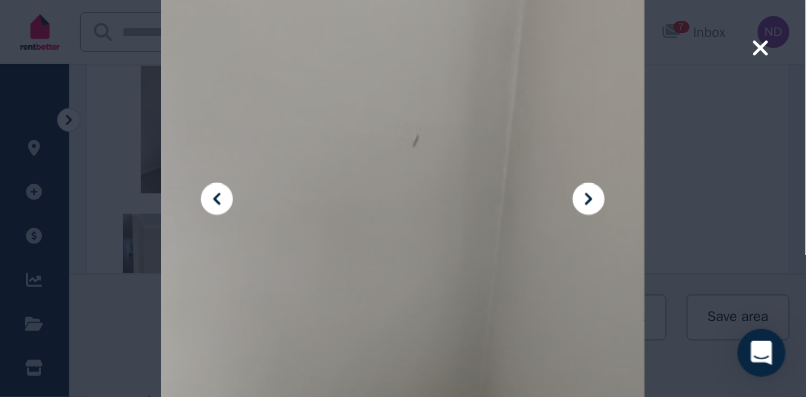 click 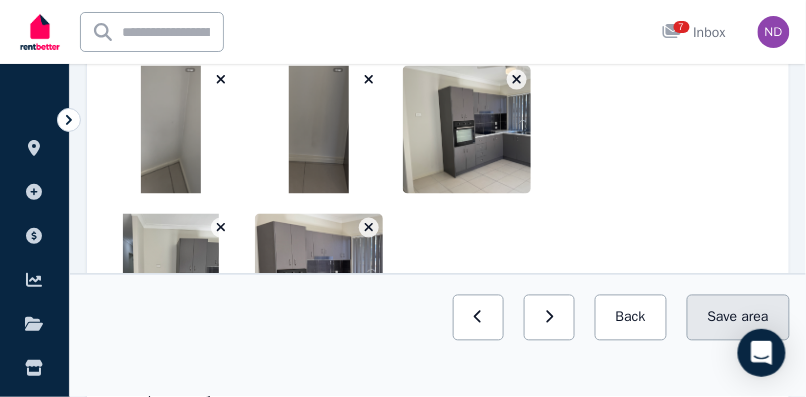 click on "Save   area" at bounding box center (738, 318) 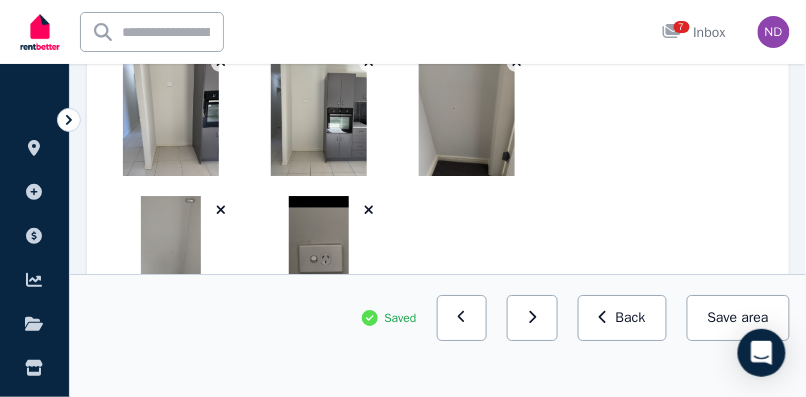 scroll, scrollTop: 963, scrollLeft: 0, axis: vertical 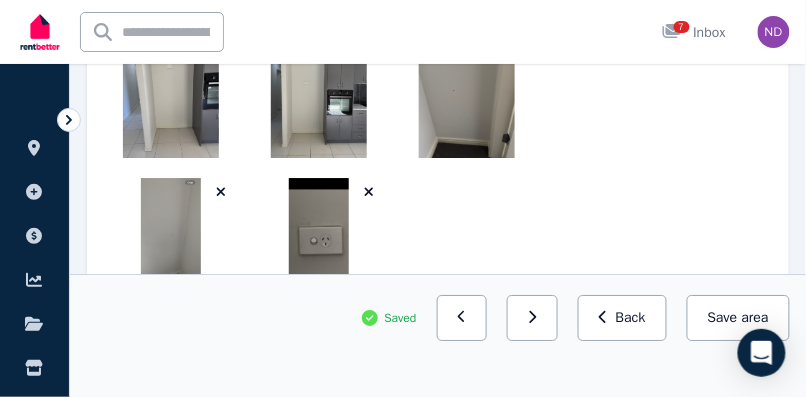 click at bounding box center [467, 94] 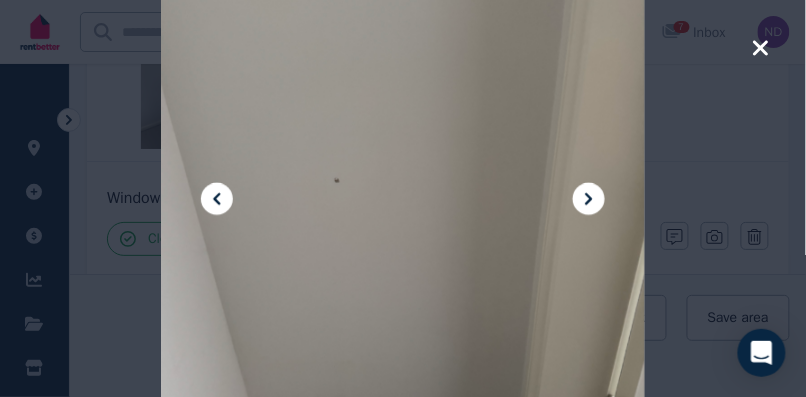 scroll, scrollTop: 1120, scrollLeft: 0, axis: vertical 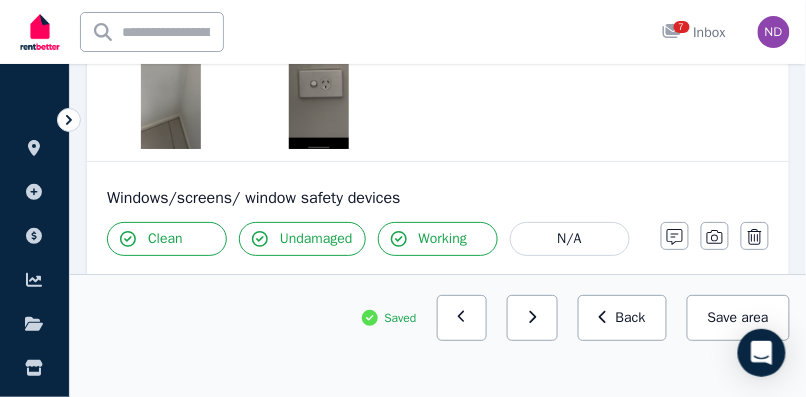 click on "Open user menu" at bounding box center (768, 32) 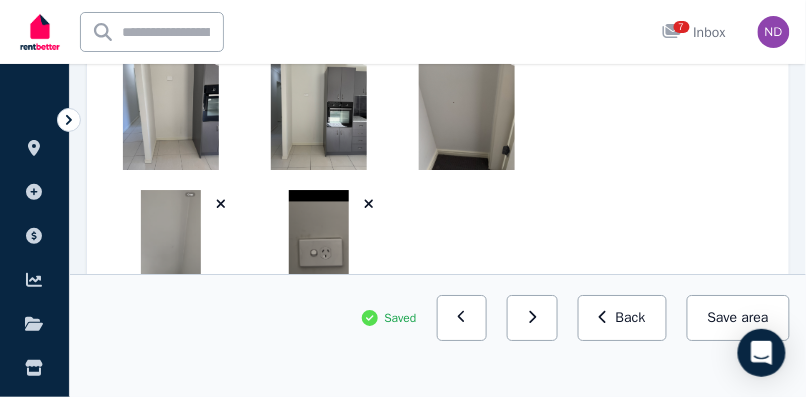 scroll, scrollTop: 928, scrollLeft: 0, axis: vertical 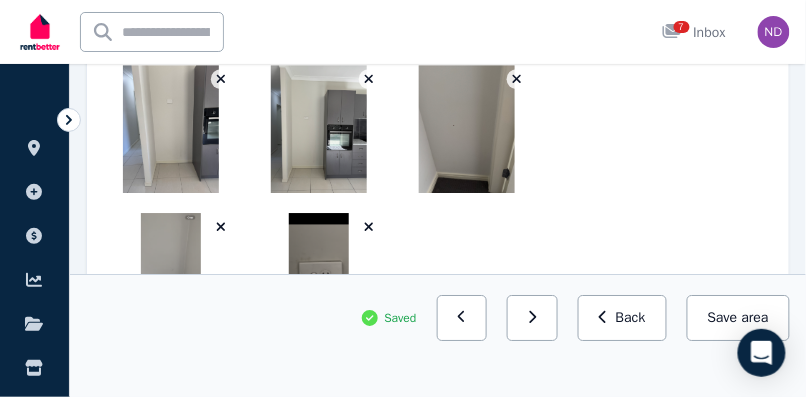 click at bounding box center (467, 129) 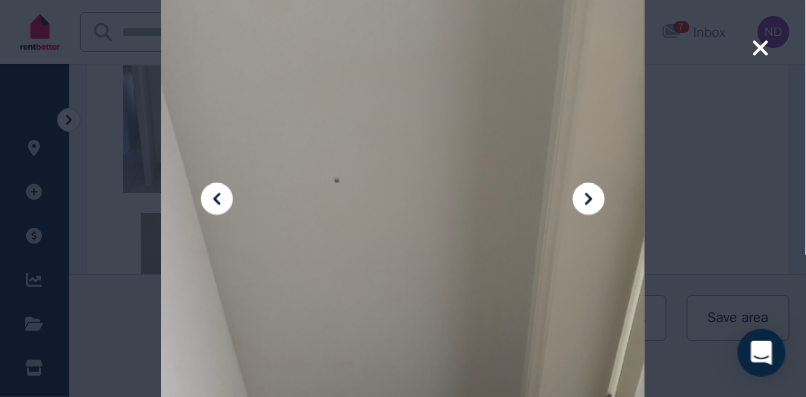click 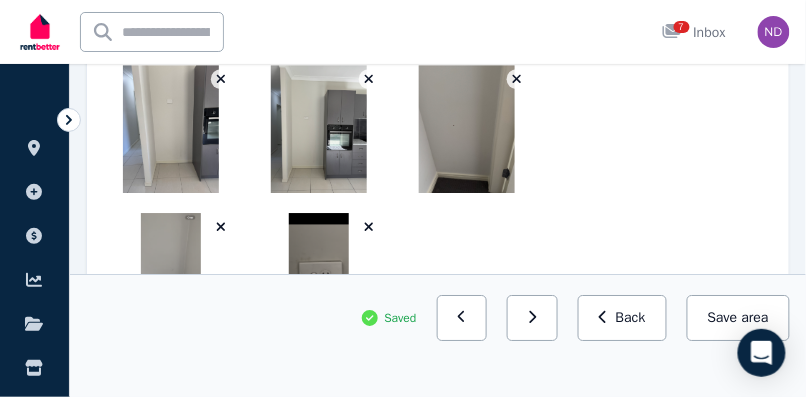 click 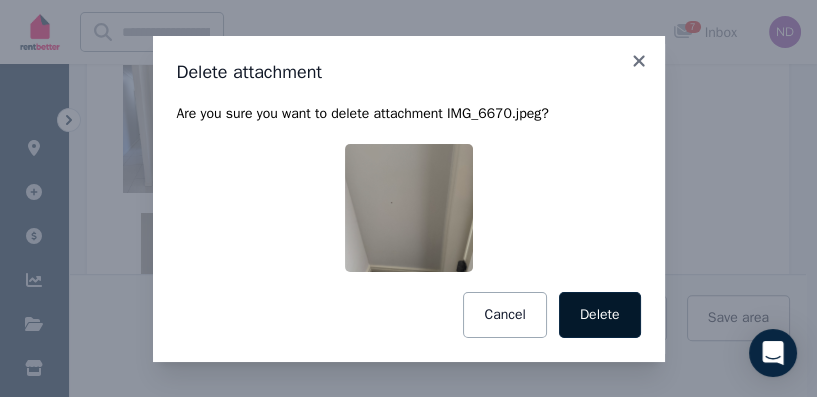 click on "Delete" at bounding box center [600, 315] 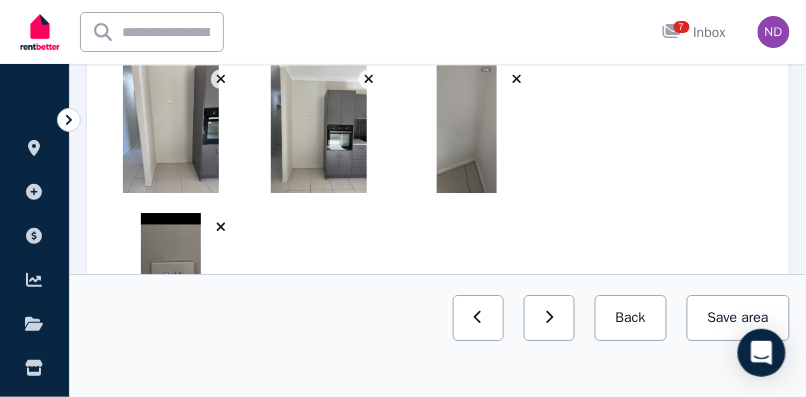 click at bounding box center (170, 277) 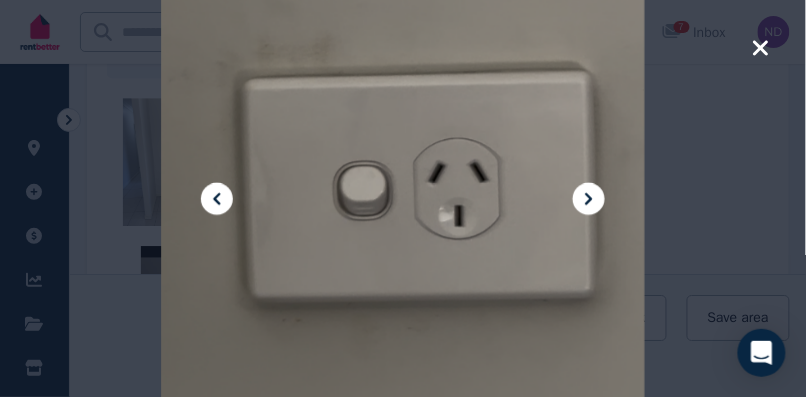 scroll, scrollTop: 895, scrollLeft: 0, axis: vertical 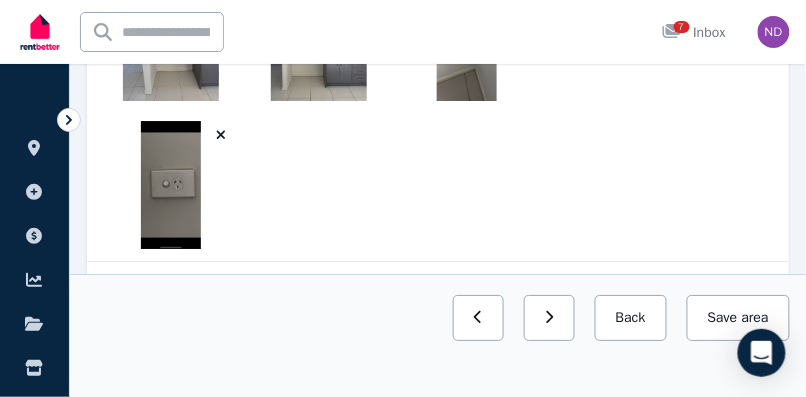 click 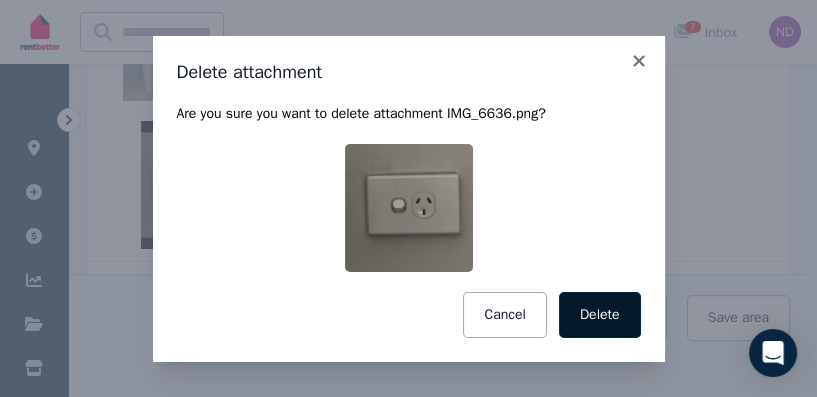 click on "Delete" at bounding box center [600, 315] 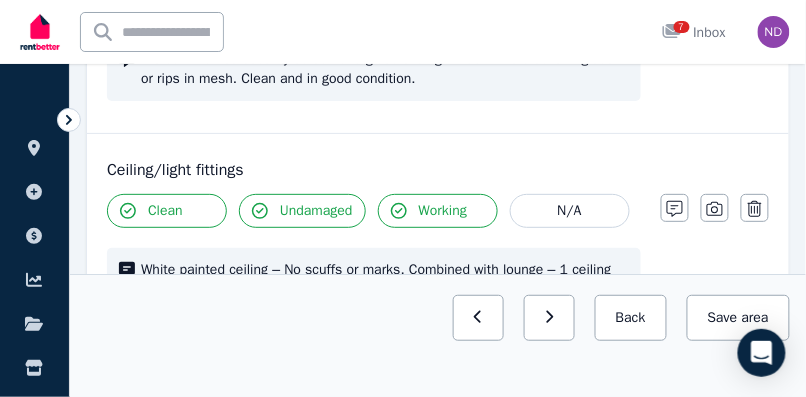 scroll, scrollTop: 1228, scrollLeft: 0, axis: vertical 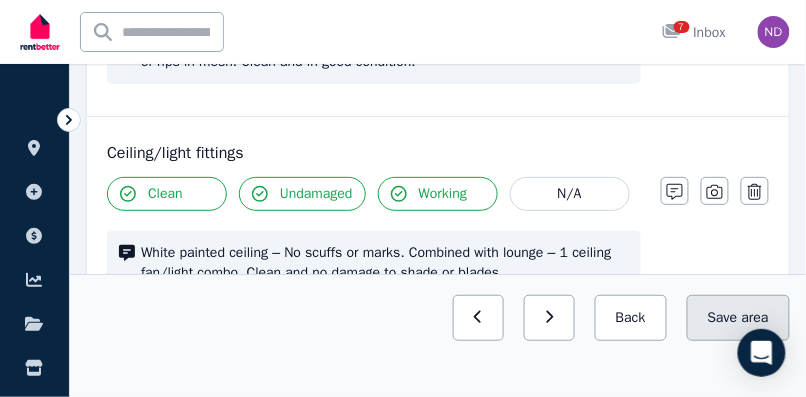 click on "Save   area" at bounding box center (738, 318) 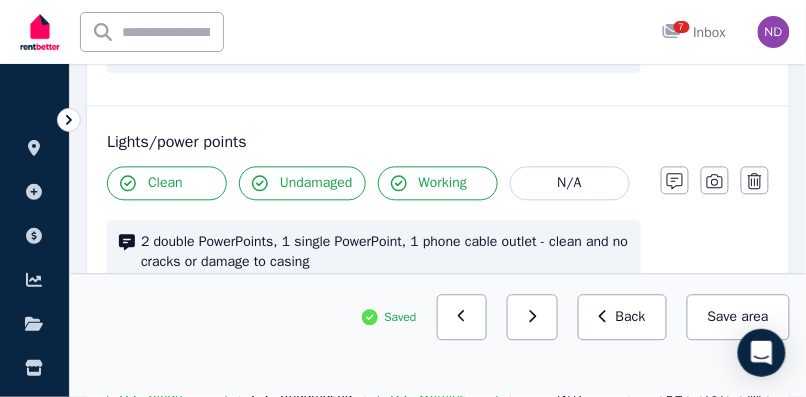 scroll, scrollTop: 0, scrollLeft: 0, axis: both 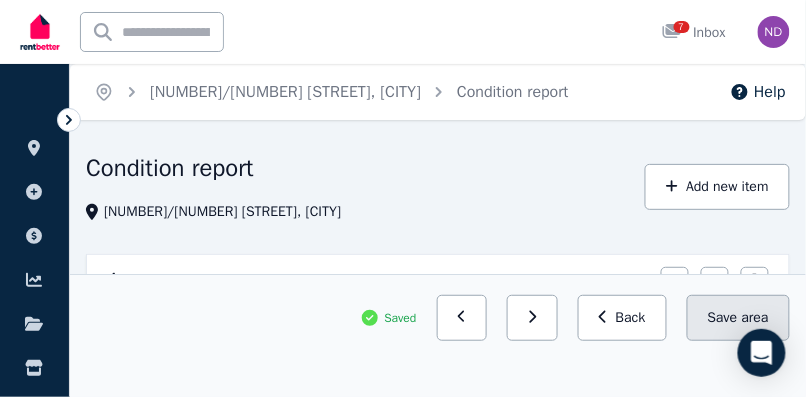 click on "Save   area" at bounding box center (738, 318) 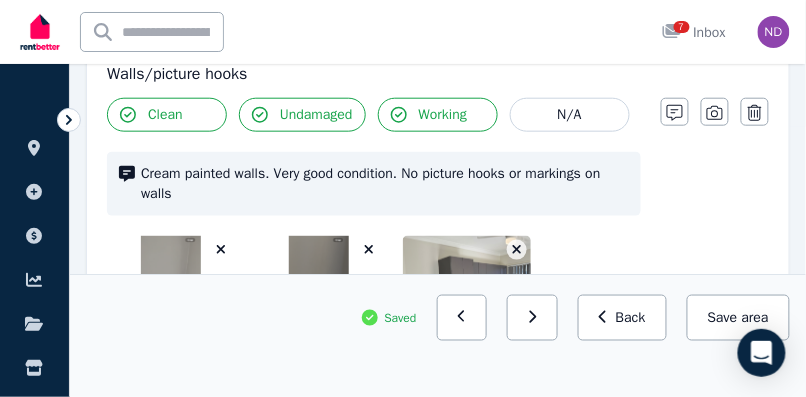 scroll, scrollTop: 253, scrollLeft: 0, axis: vertical 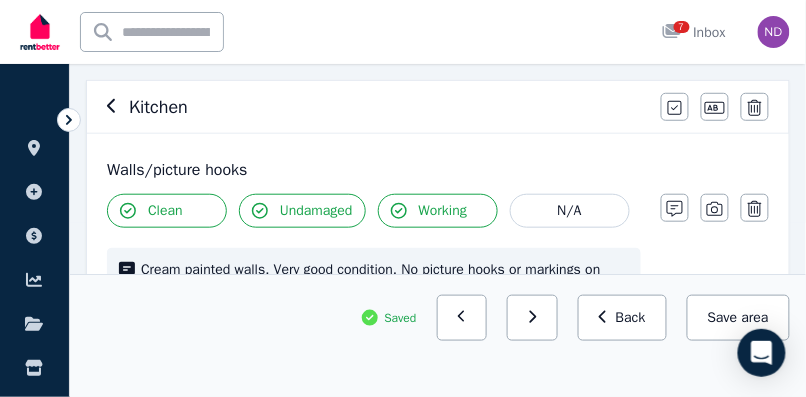 click 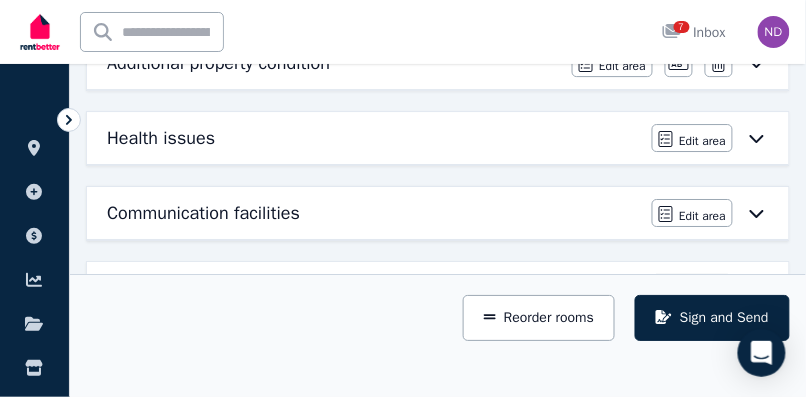 scroll, scrollTop: 916, scrollLeft: 0, axis: vertical 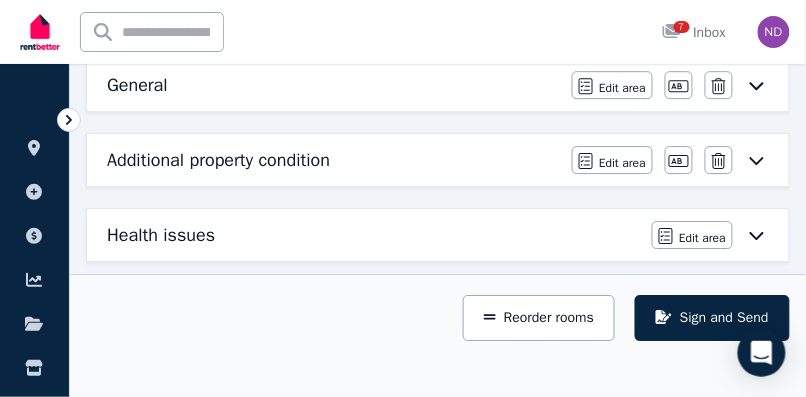 click on "Health issues" at bounding box center (161, 235) 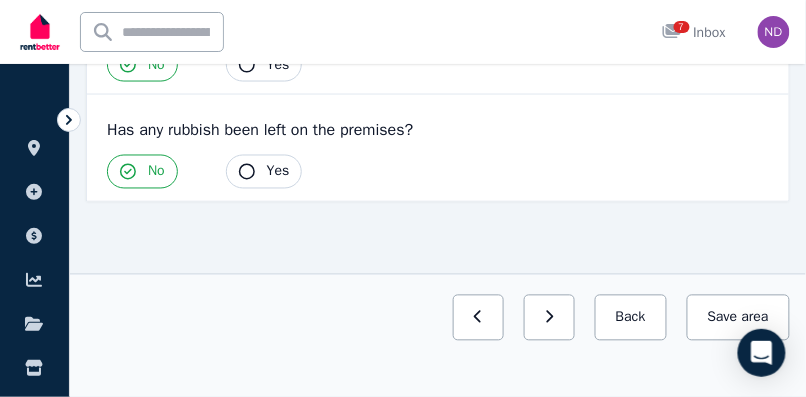 scroll, scrollTop: 470, scrollLeft: 0, axis: vertical 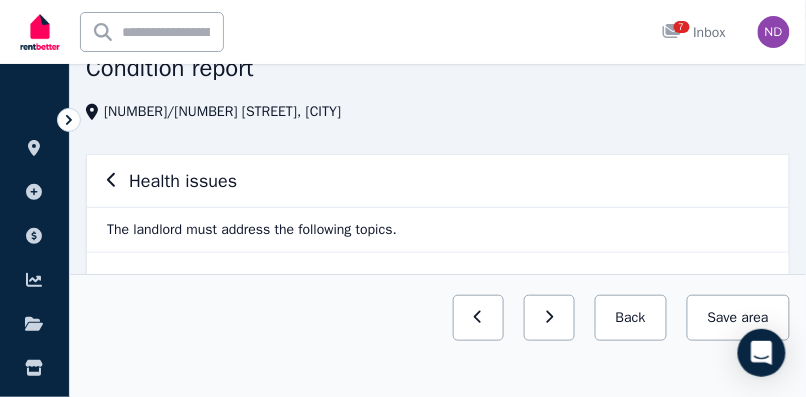 click on "[NUMBER]/[NUMBER] [STREET], [CITY]" at bounding box center [432, 112] 